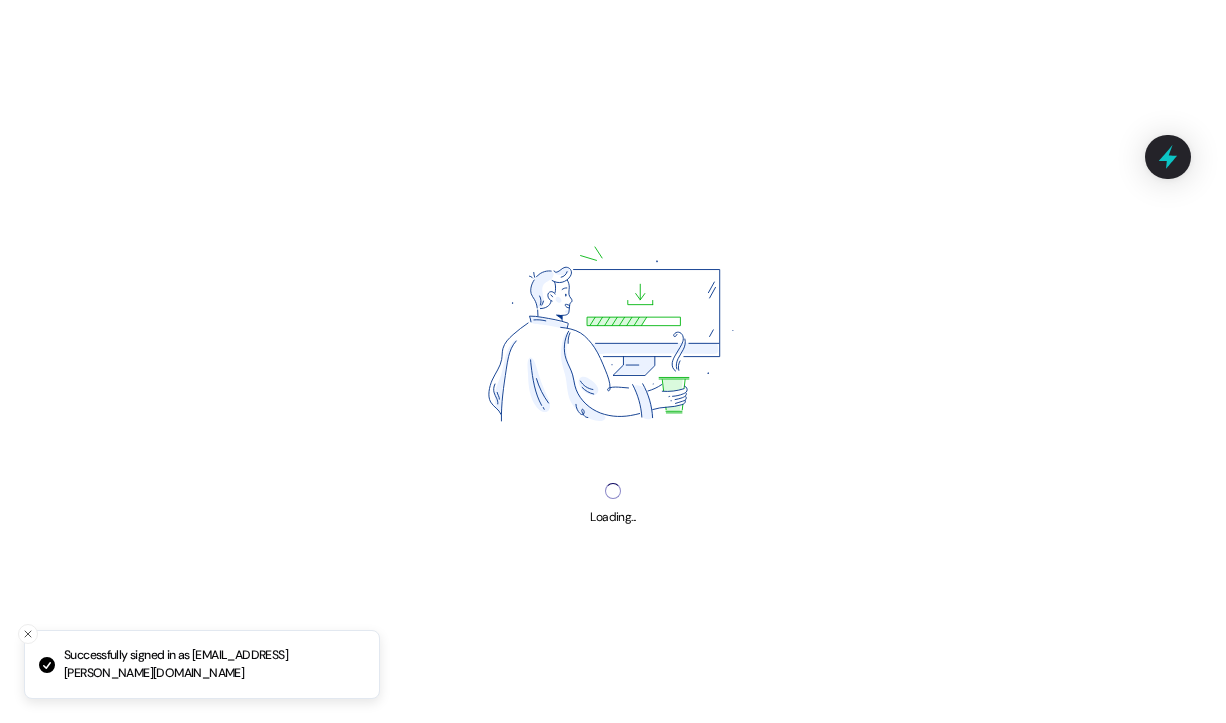 scroll, scrollTop: 0, scrollLeft: 0, axis: both 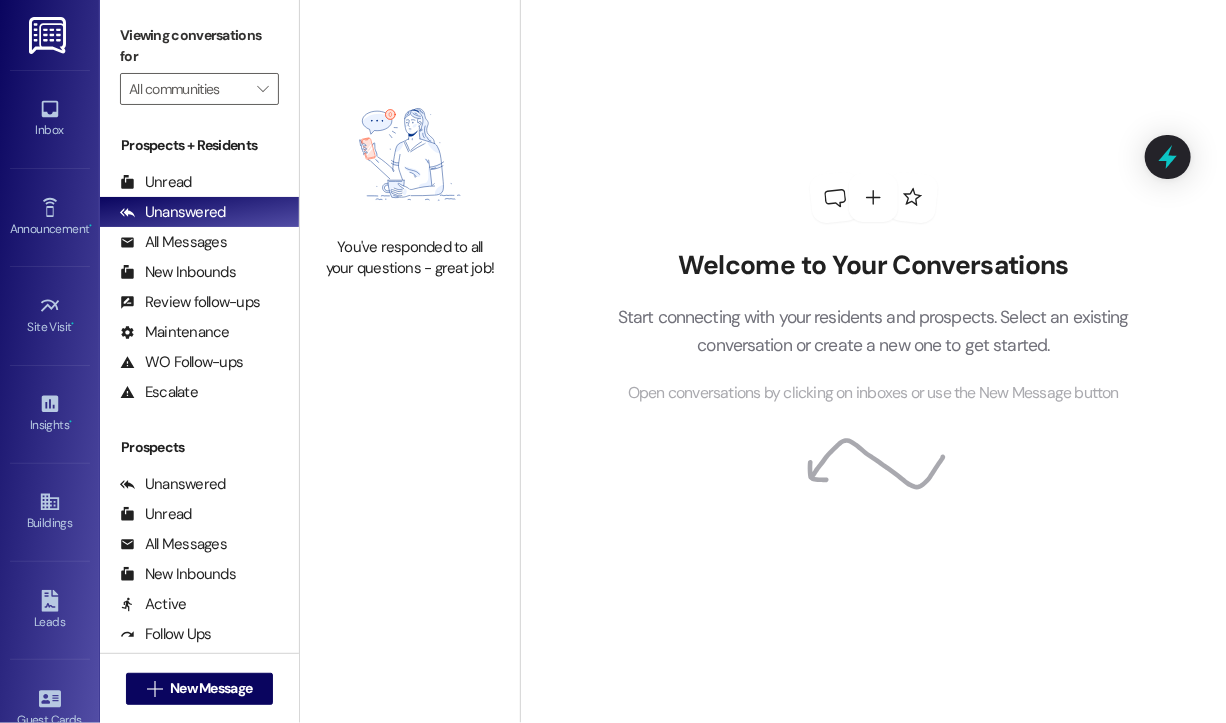 click on "Welcome to Your Conversations Start connecting with your residents and prospects. Select an existing conversation or create a new one to get started. Open conversations by clicking on inboxes or use the New Message button" at bounding box center (874, 289) 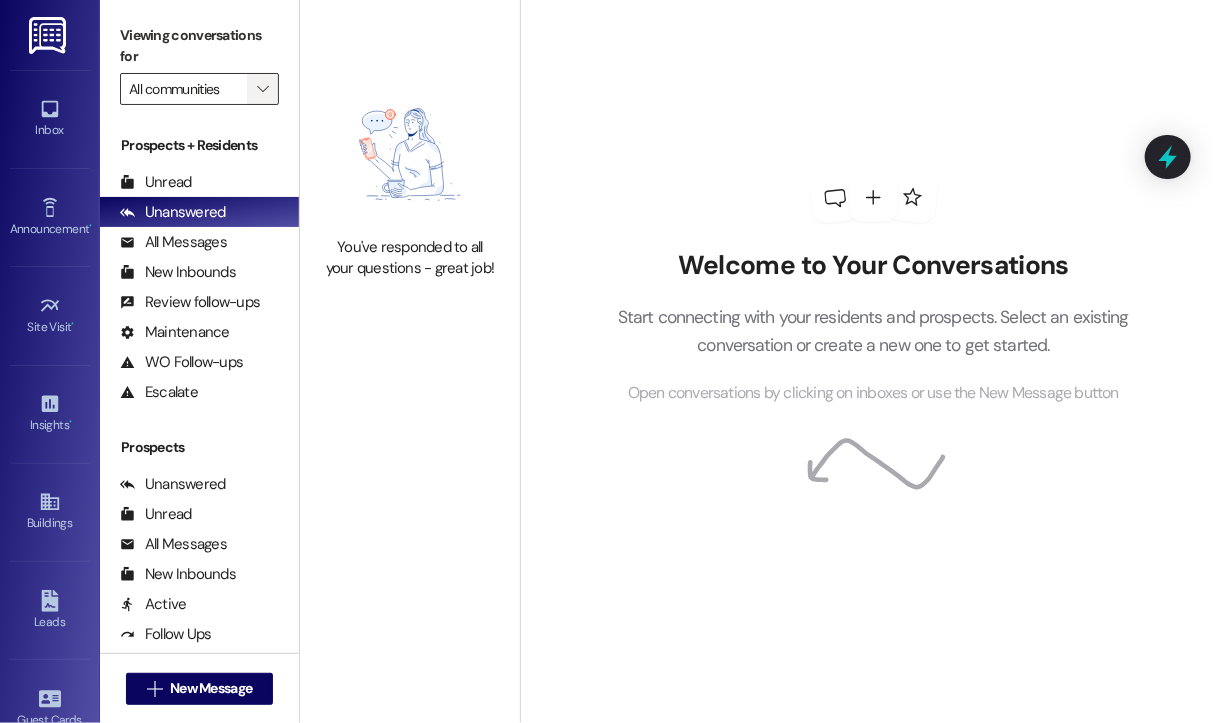 click on "" at bounding box center (262, 89) 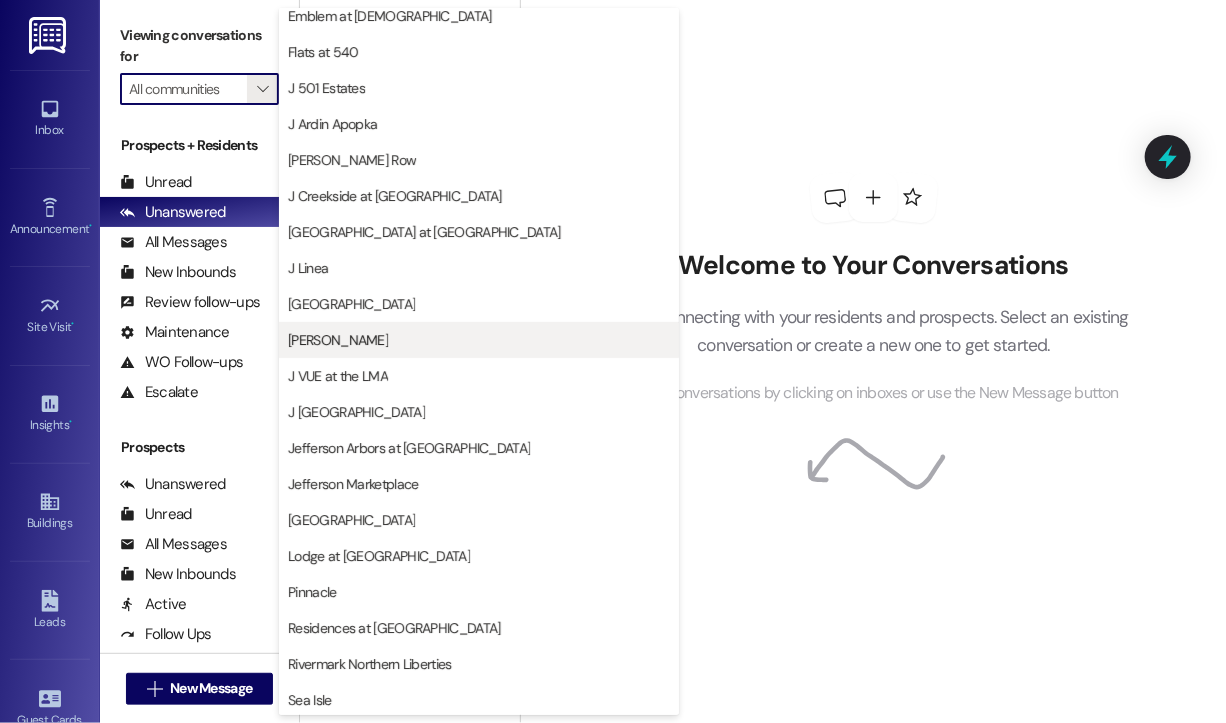 scroll, scrollTop: 301, scrollLeft: 0, axis: vertical 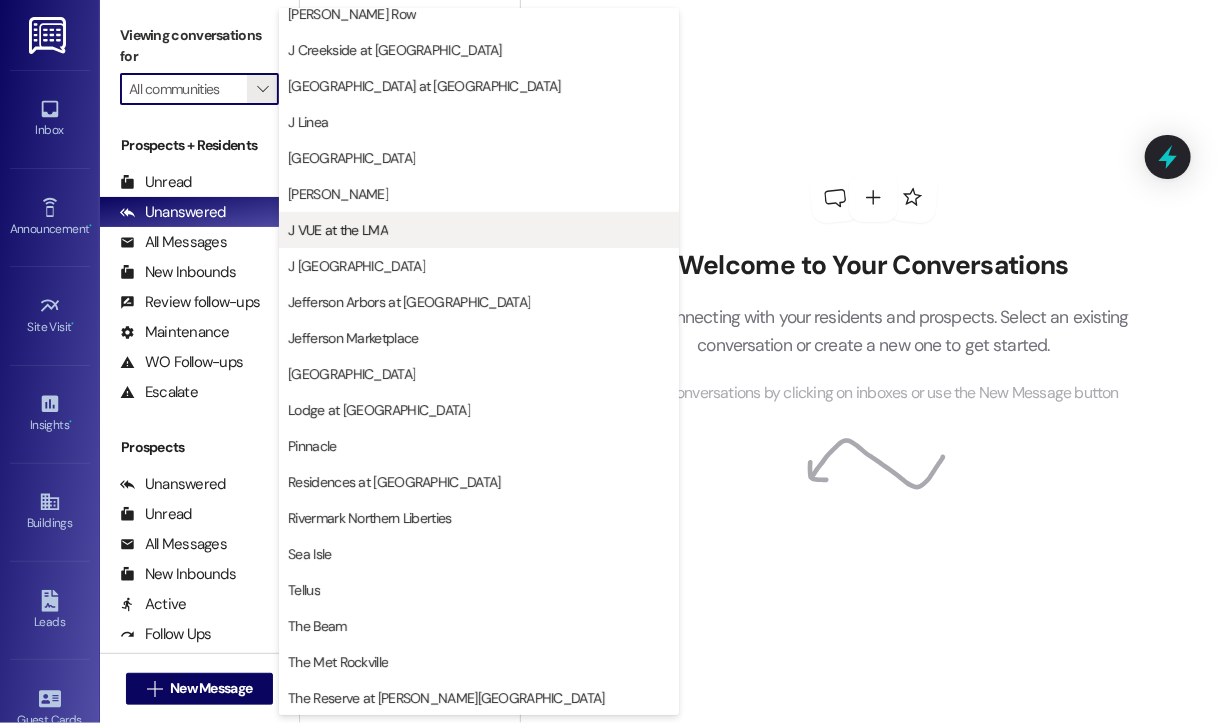 click on "J VUE at the LMA" at bounding box center (338, 230) 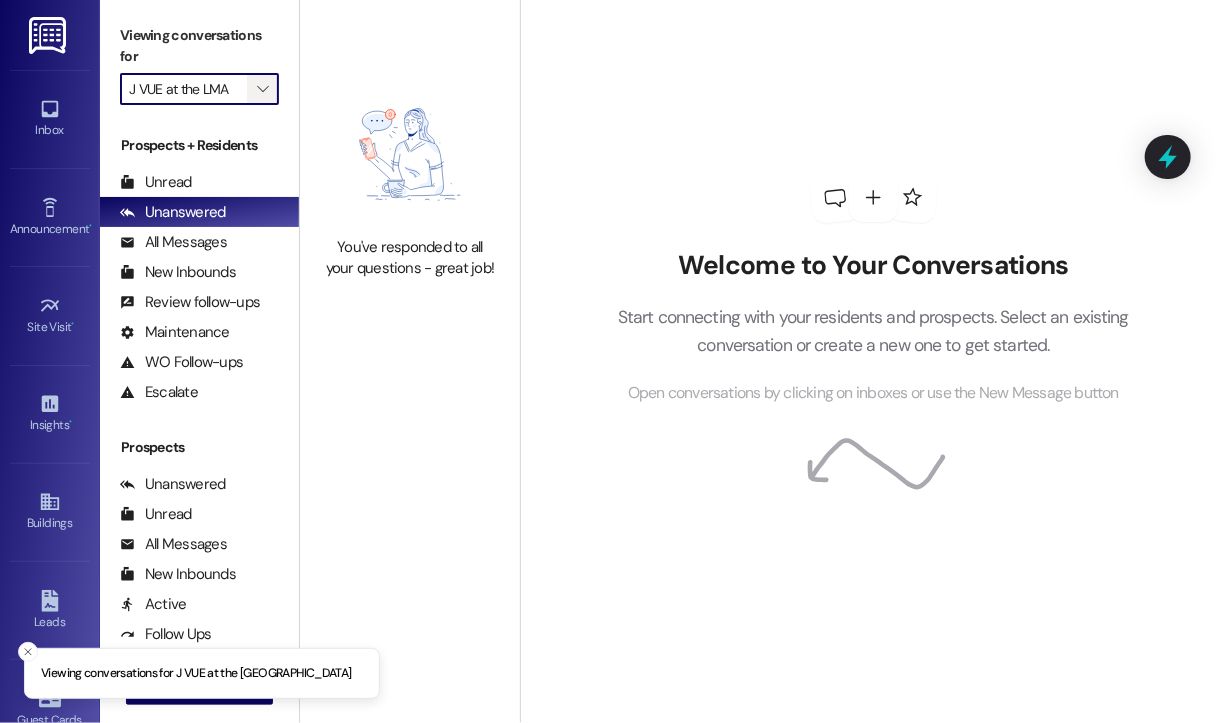 click on "" at bounding box center (262, 89) 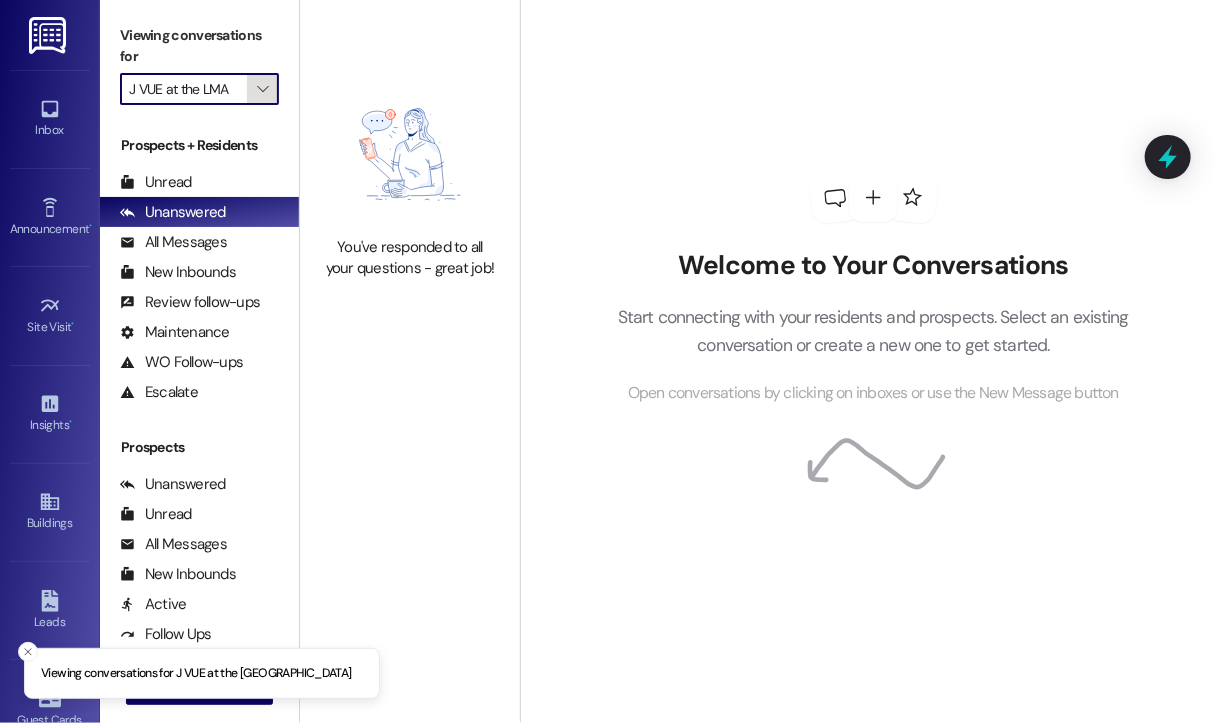 scroll, scrollTop: 301, scrollLeft: 0, axis: vertical 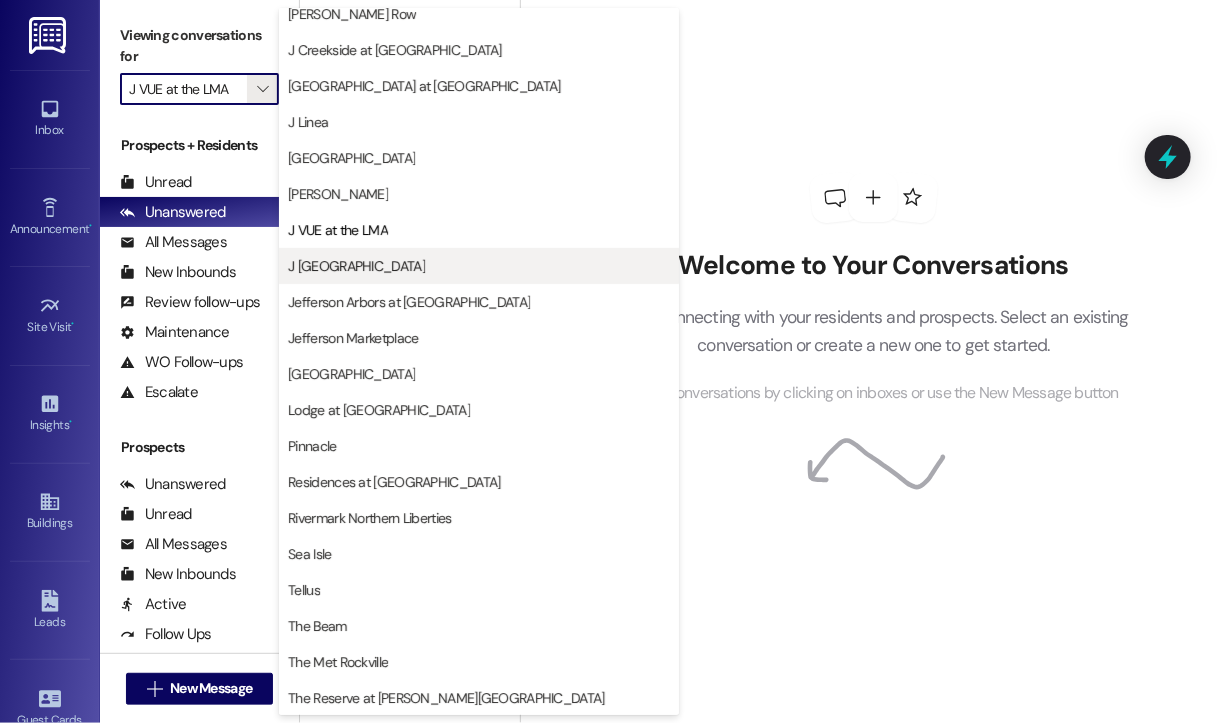 click on "J Woburn Heights" at bounding box center (479, 266) 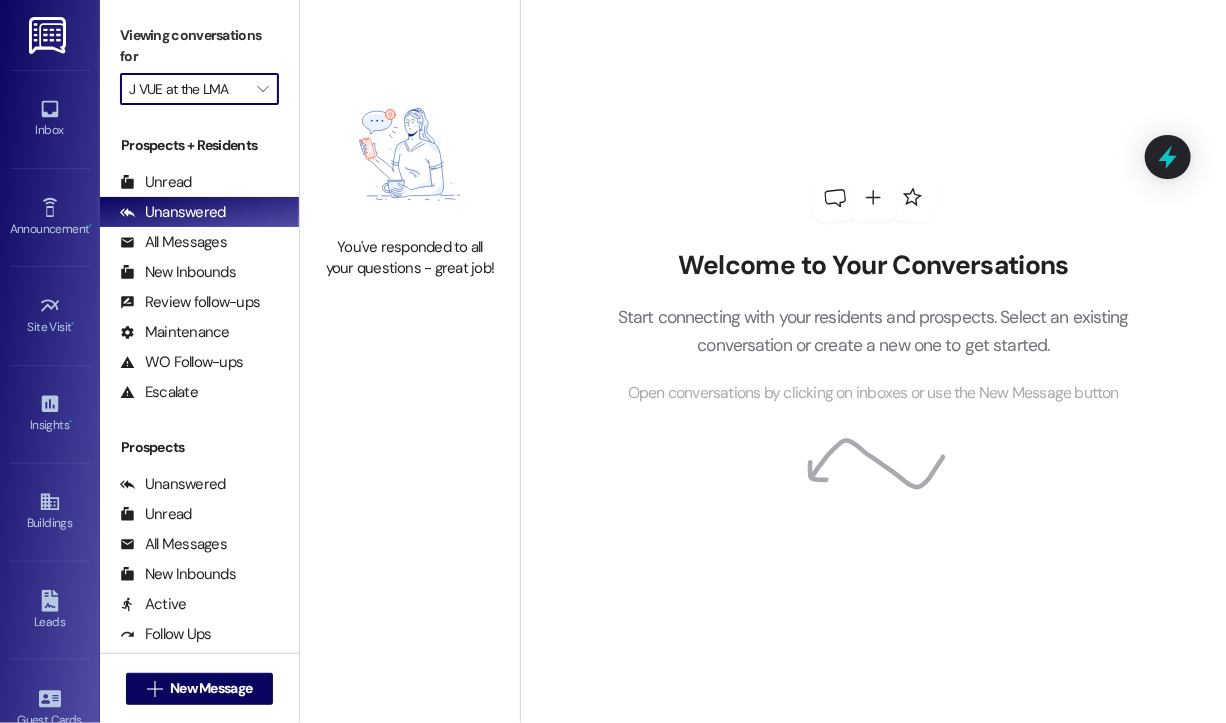 type on "J Woburn Heights" 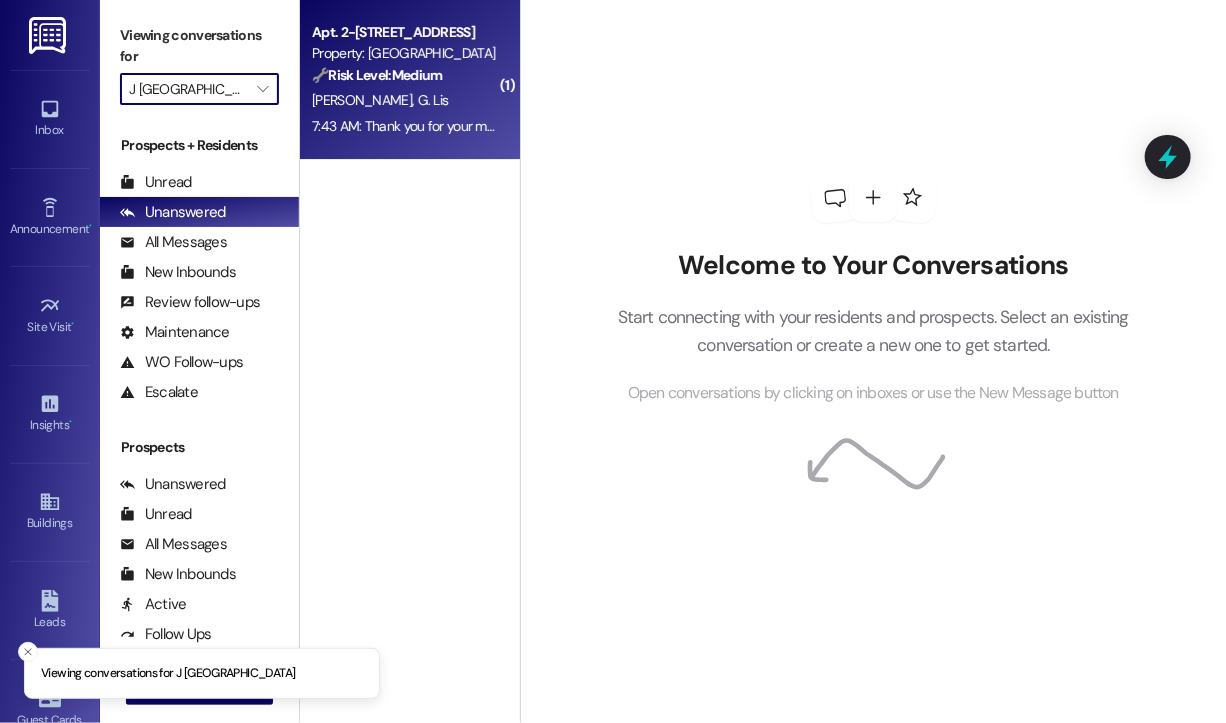 click on "7:43 AM: Thank you for your message. Our offices are currently closed, but we will contact you when we resume operations. For emergencies, please contact your emergency number 844-987-4237. 7:43 AM: Thank you for your message. Our offices are currently closed, but we will contact you when we resume operations. For emergencies, please contact your emergency number 844-987-4237." at bounding box center [404, 126] 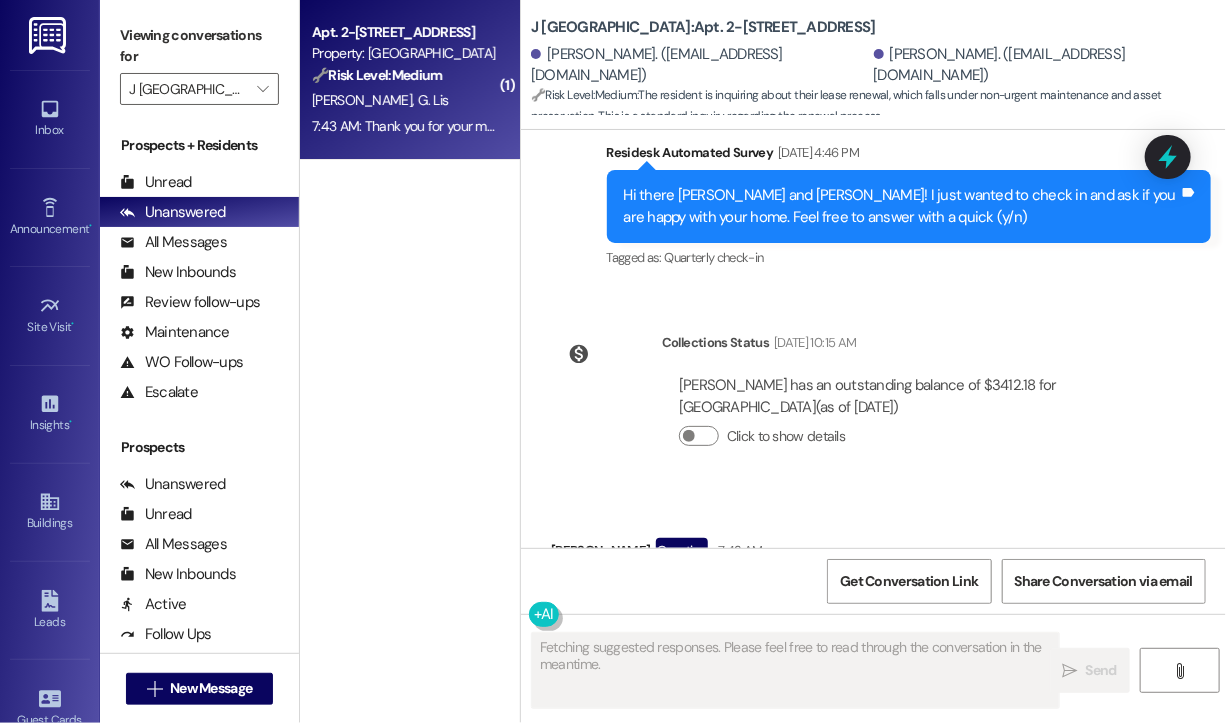 scroll, scrollTop: 2278, scrollLeft: 0, axis: vertical 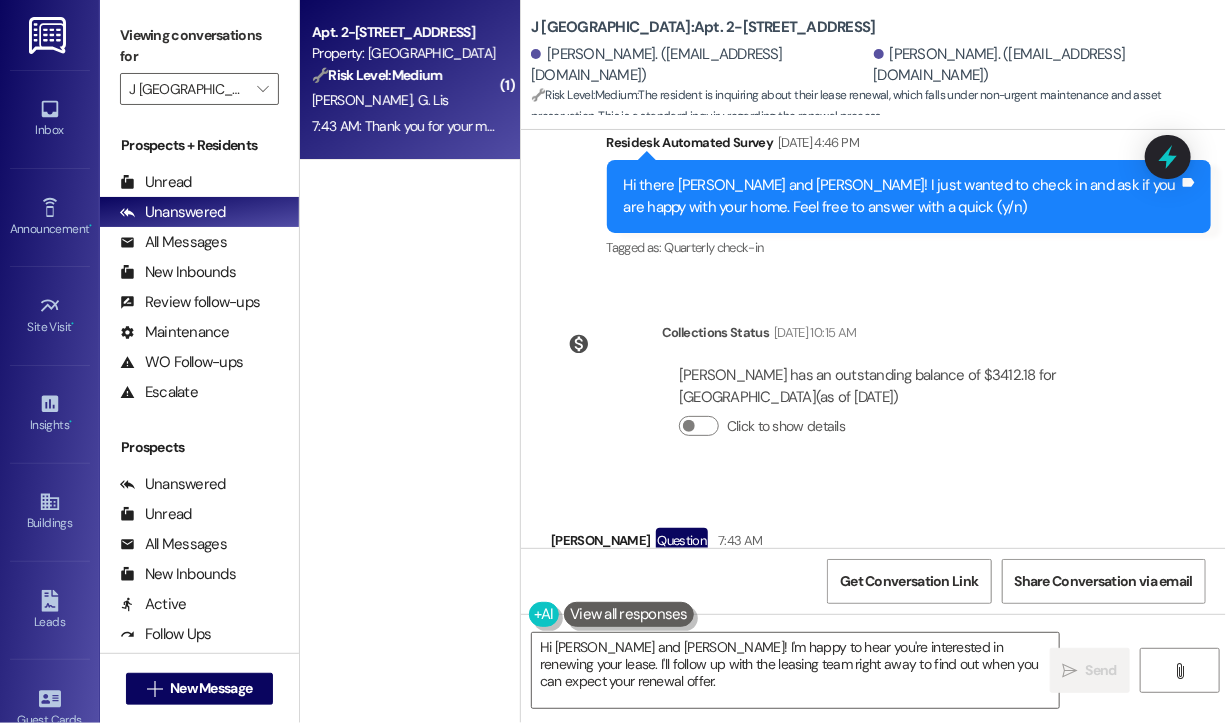 click on "( 1 ) Apt. 2-2143, 1042 Main Street Property: J Woburn Heights 🔧  Risk Level:  Medium The resident is inquiring about their lease renewal, which falls under non-urgent maintenance and asset preservation. This is a standard inquiry regarding the renewal process. M. Falewicz G. Lis 7:43 AM: Thank you for your message. Our offices are currently closed, but we will contact you when we resume operations. For emergencies, please contact your emergency number 844-987-4237. 7:43 AM: Thank you for your message. Our offices are currently closed, but we will contact you when we resume operations. For emergencies, please contact your emergency number 844-987-4237." at bounding box center [410, 290] 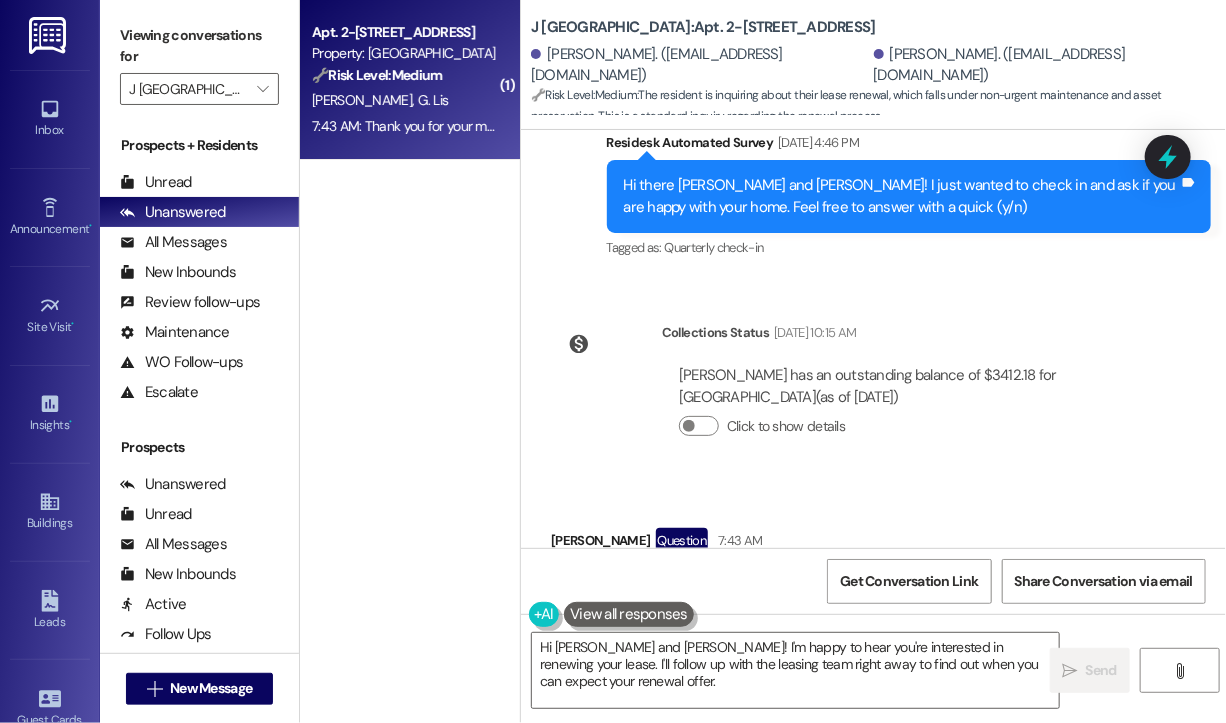 click on "Collections Status Jul 01, 2025 at 10:15 AM Michael Falewicz has an outstanding balance of $3412.18 for J Woburn Heights  (as of Jul 01, 2025) Click to show details" at bounding box center [853, 394] 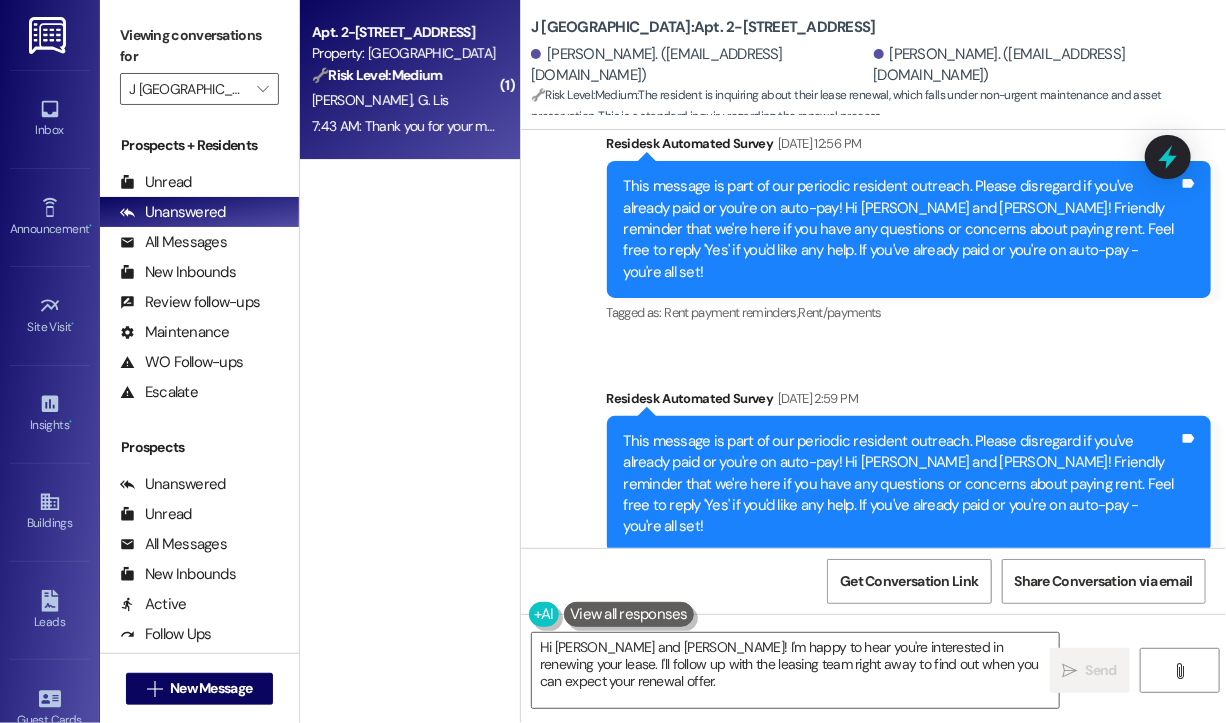 scroll, scrollTop: 1678, scrollLeft: 0, axis: vertical 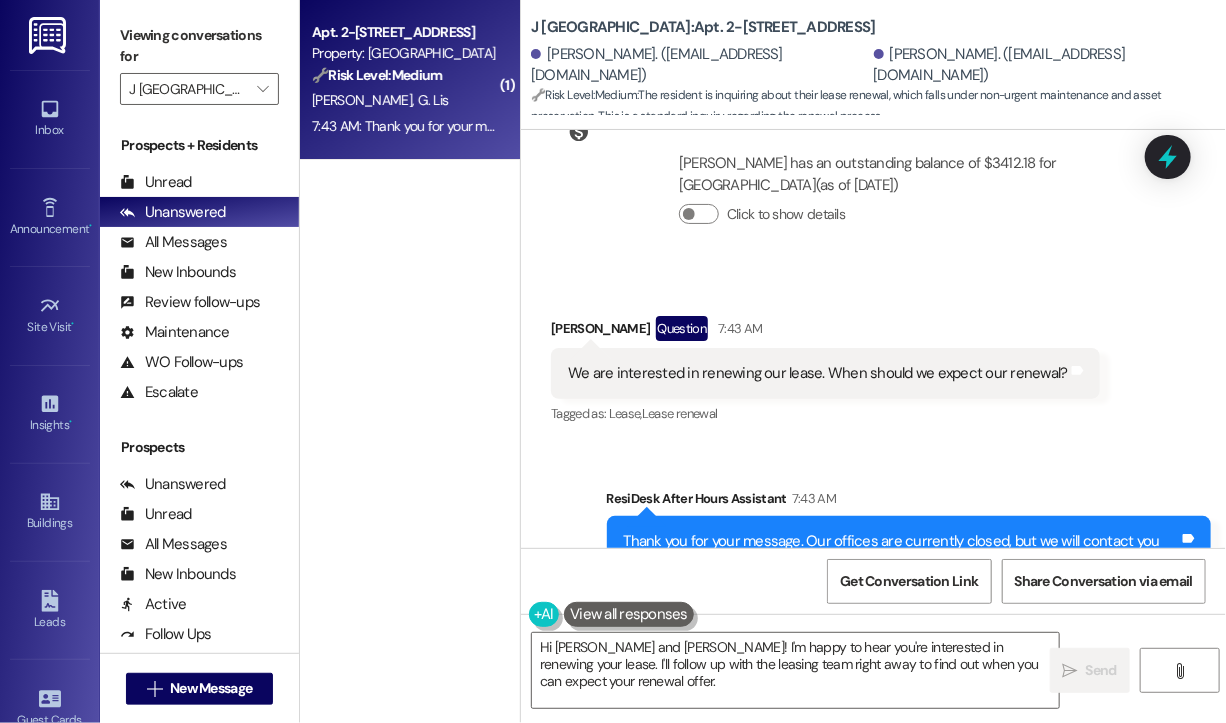 click on "Received via SMS Michael Falewicz Question 7:43 AM We are interested in renewing our lease. When should we expect our renewal? Tags and notes Tagged as:   Lease ,  Click to highlight conversations about Lease Lease renewal Click to highlight conversations about Lease renewal" at bounding box center (873, 357) 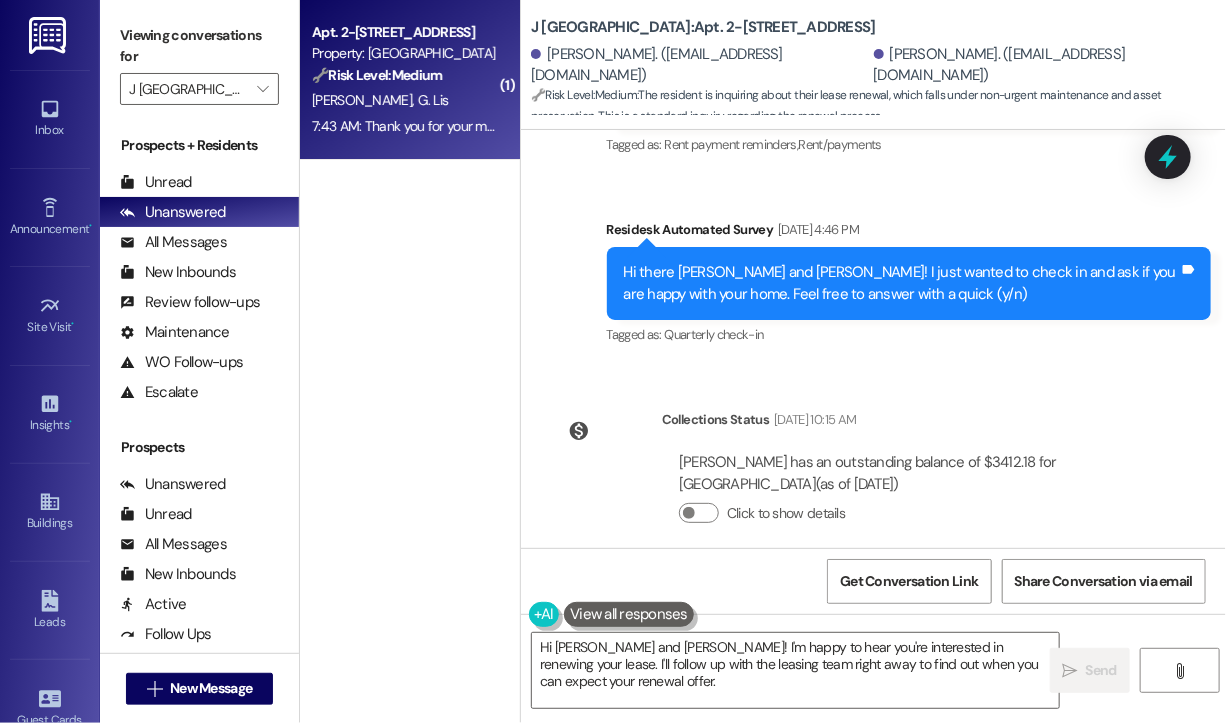 scroll, scrollTop: 2490, scrollLeft: 0, axis: vertical 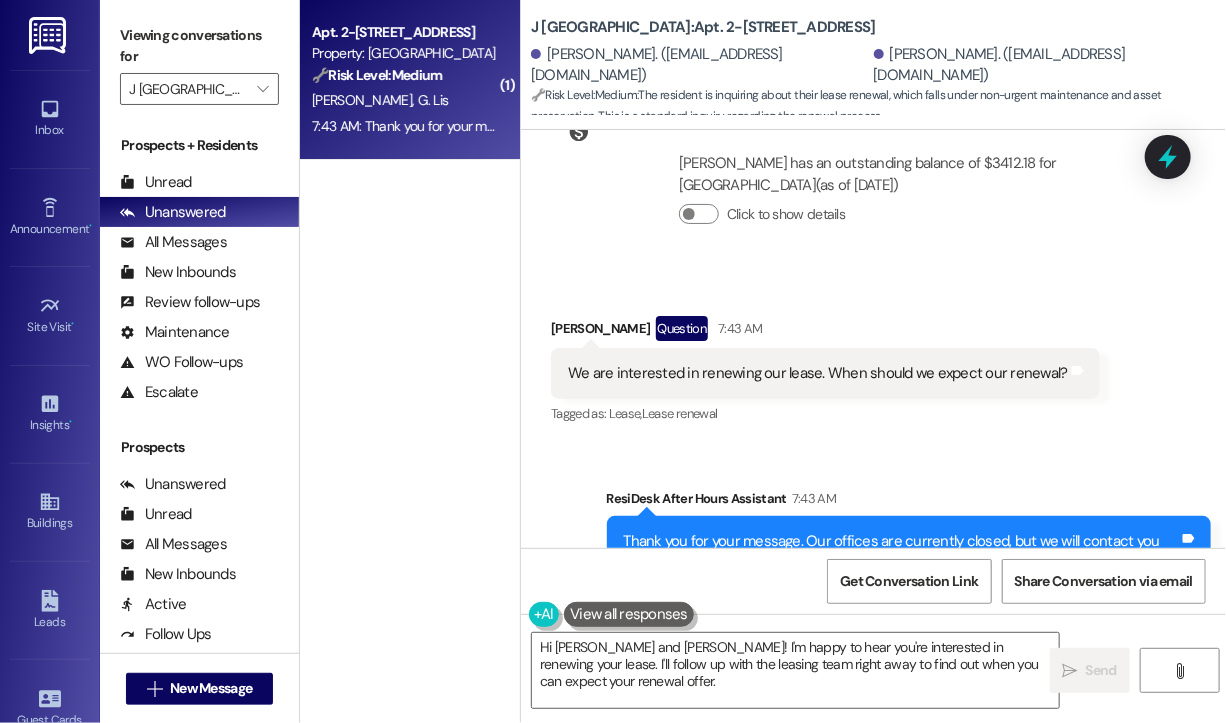 click on "We are interested in renewing our lease. When should we expect our renewal?" at bounding box center (818, 373) 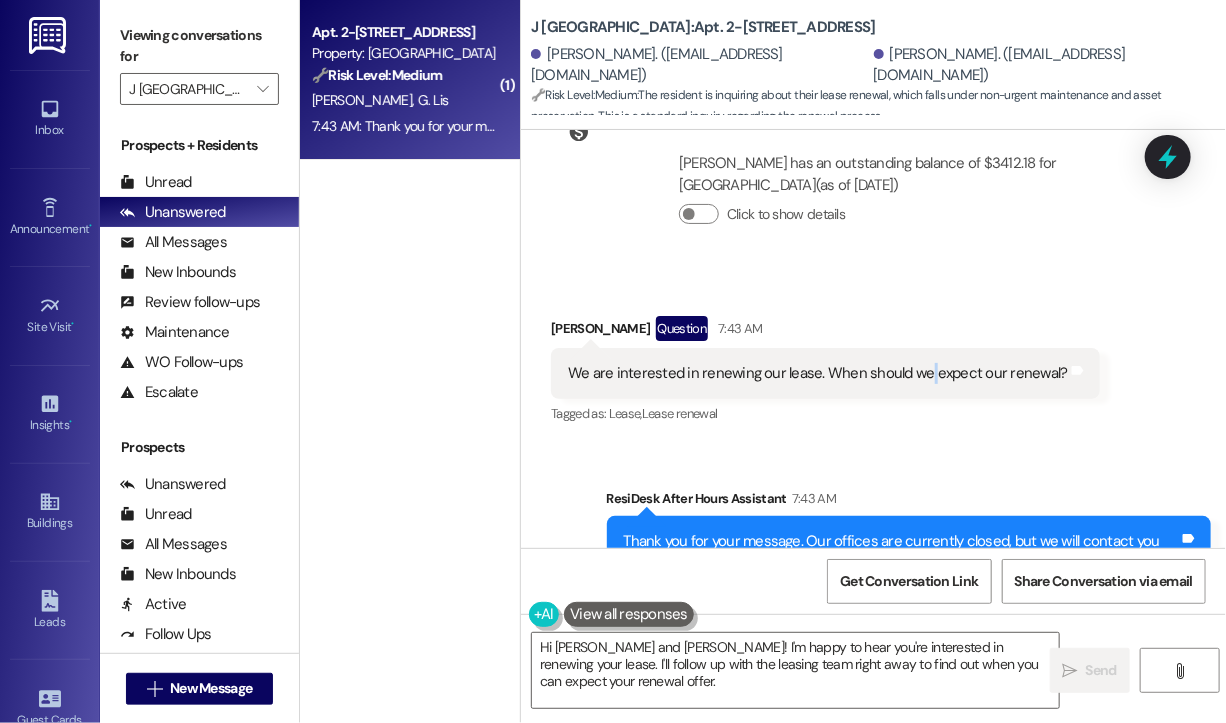 click on "We are interested in renewing our lease. When should we expect our renewal?" at bounding box center [818, 373] 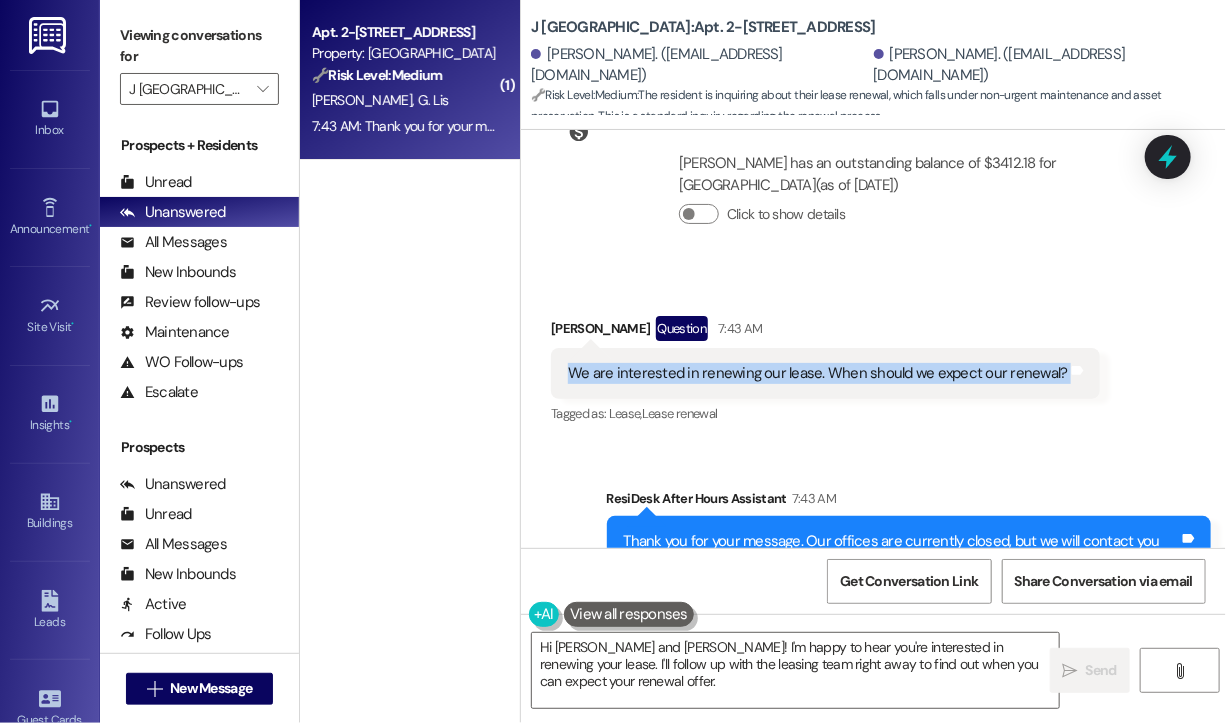 click on "We are interested in renewing our lease. When should we expect our renewal?" at bounding box center (818, 373) 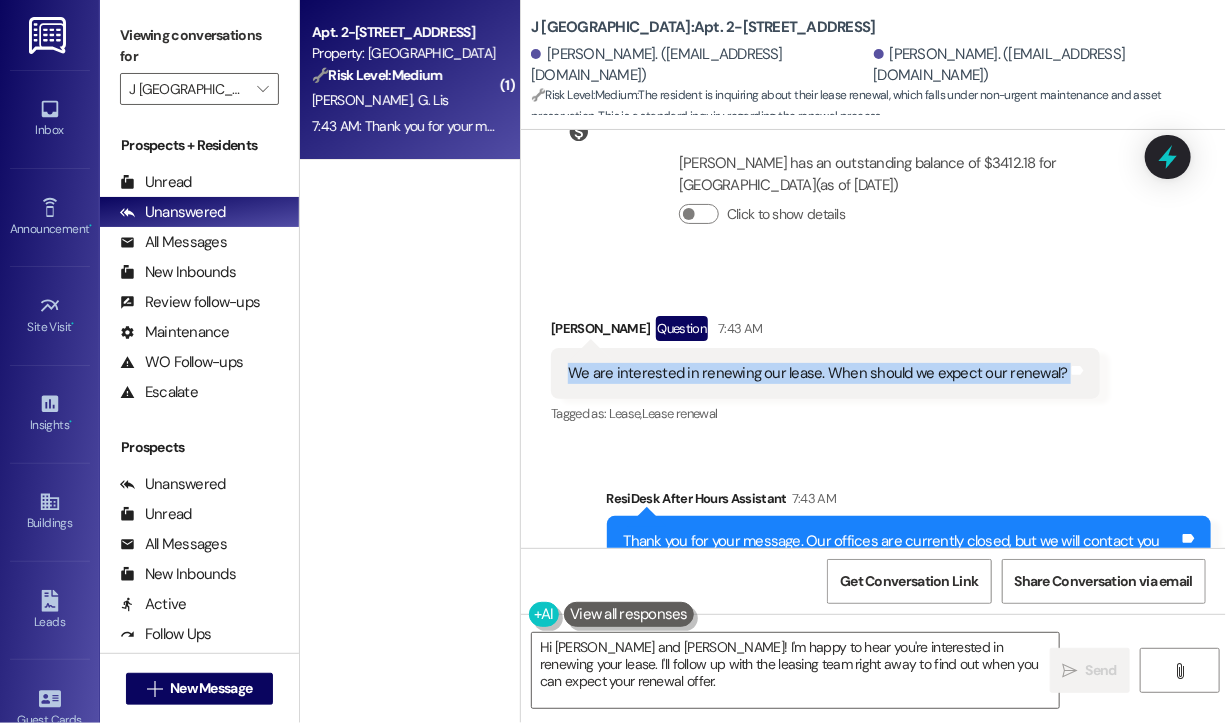 copy on "We are interested in renewing our lease. When should we expect our renewal? Tags and notes" 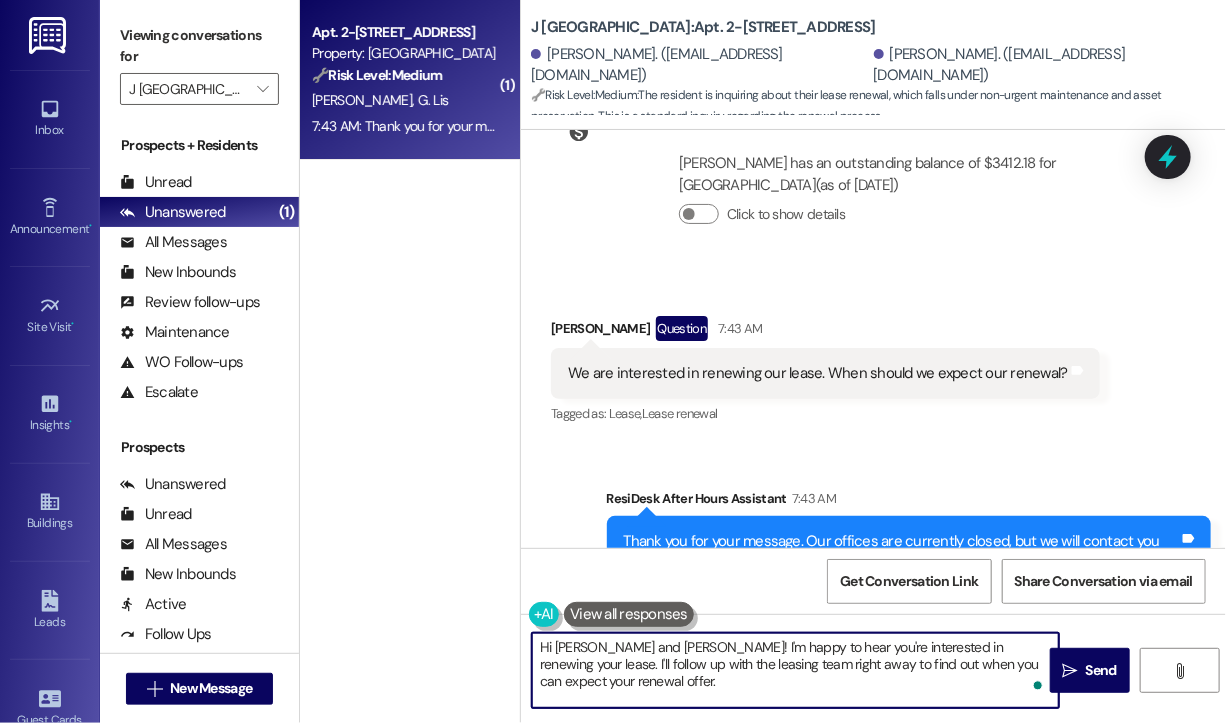 drag, startPoint x: 722, startPoint y: 682, endPoint x: 683, endPoint y: 640, distance: 57.31492 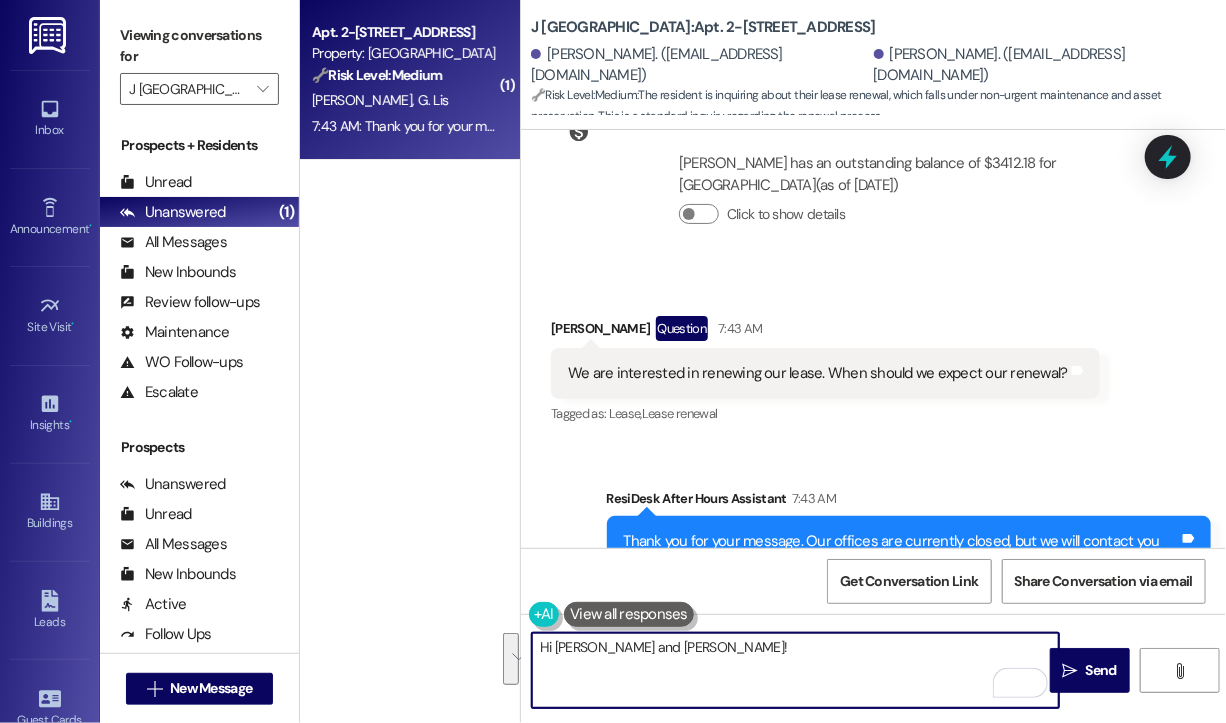 paste on "That’s great to hear—thanks for letting me know! I’ll go ahead and forward this to the leasing team so they can follow up with your renewal details. Excited to have you looking to stay with us!" 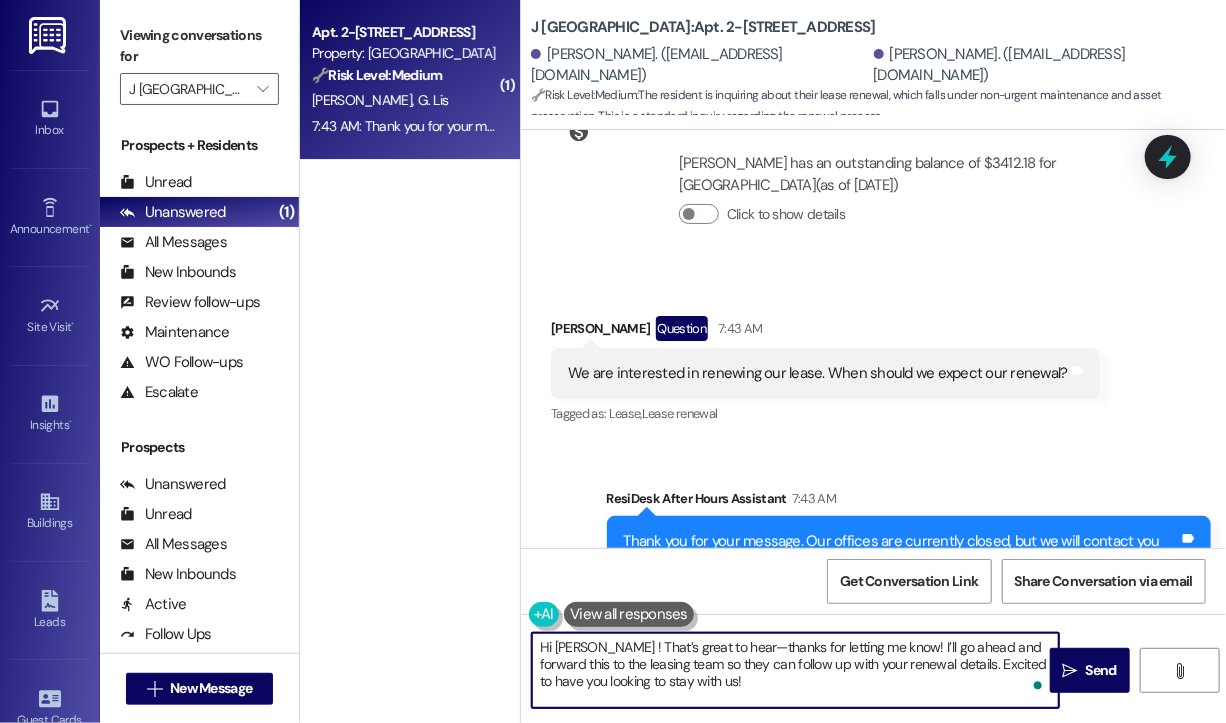 type on "Hi Michael! That’s great to hear—thanks for letting me know! I’ll go ahead and forward this to the leasing team so they can follow up with your renewal details. Excited to have you looking to stay with us!" 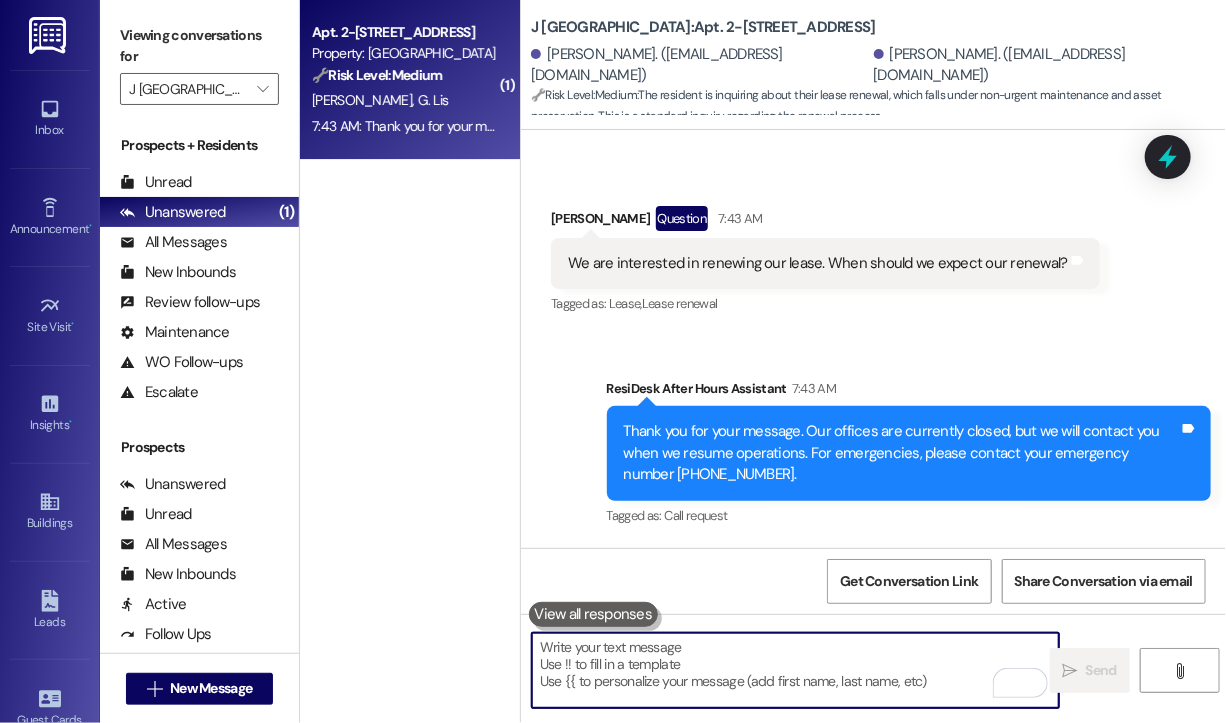 scroll, scrollTop: 2672, scrollLeft: 0, axis: vertical 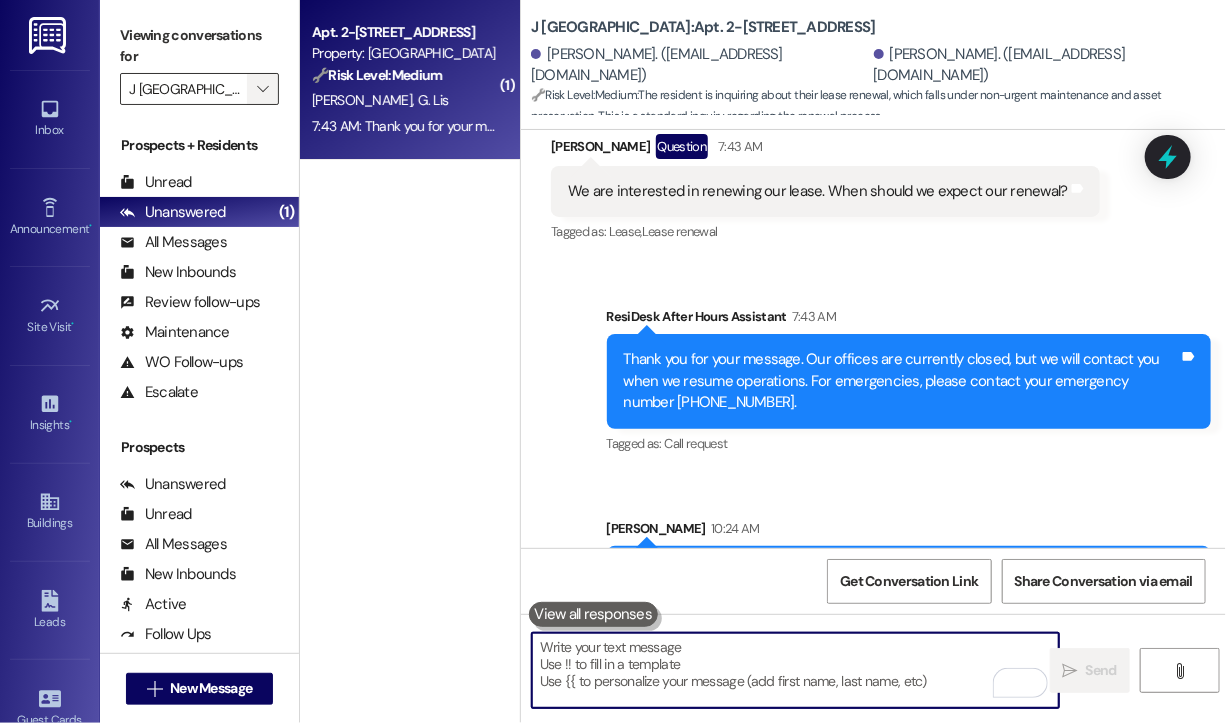 type 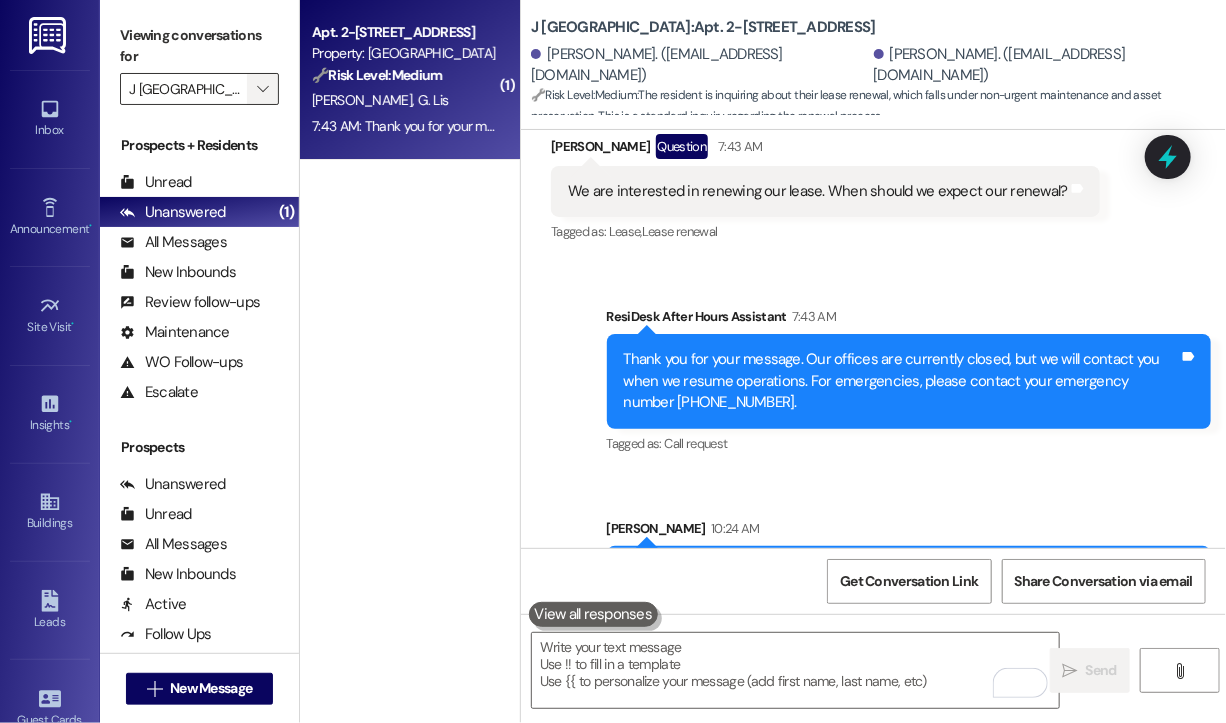 click on "" at bounding box center (262, 89) 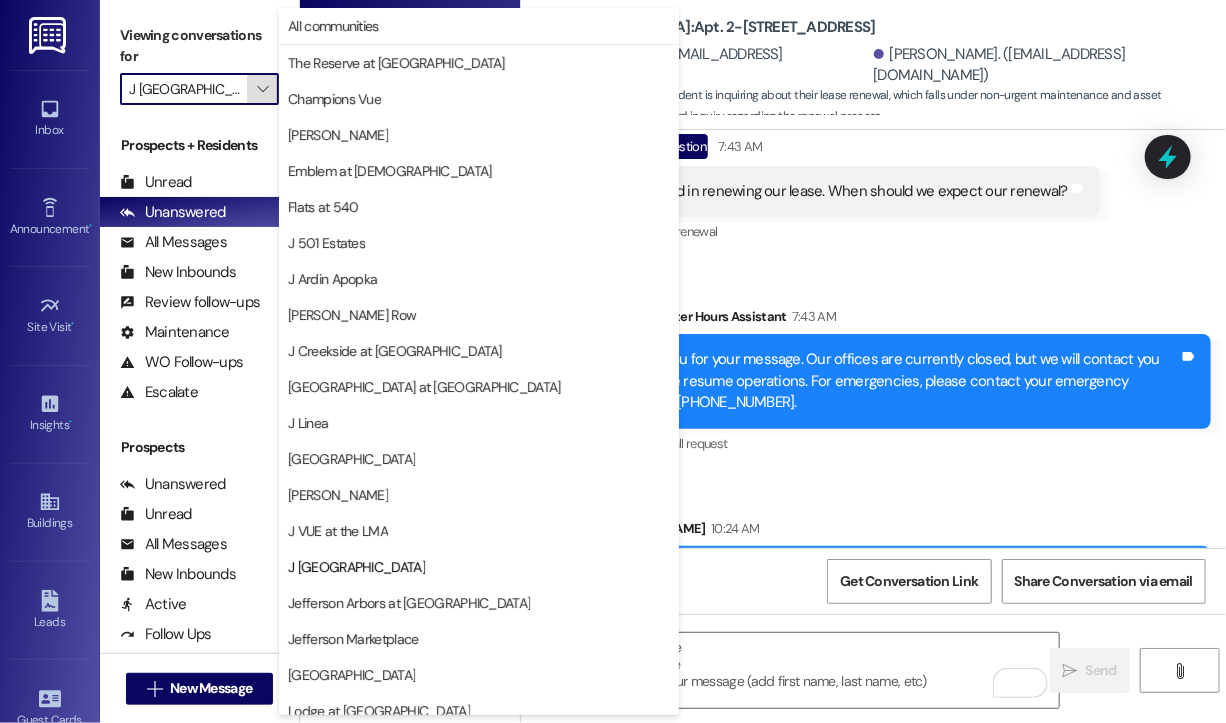 scroll, scrollTop: 301, scrollLeft: 0, axis: vertical 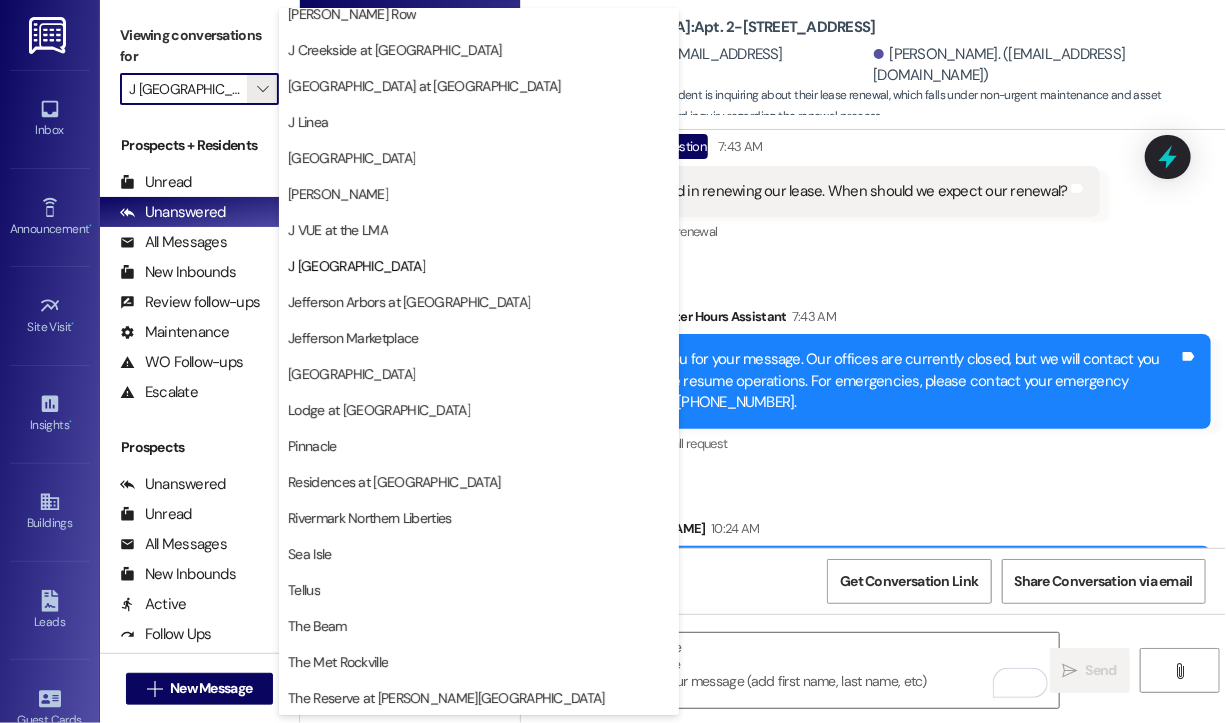 click on "Sent via SMS ResiDesk After Hours Assistant 7:43 AM Thank you for your message. Our offices are currently closed, but we will contact you when we resume operations. For emergencies, please contact your emergency number 844-987-4237. Tags and notes Tagged as:   Call request Click to highlight conversations about Call request" at bounding box center (909, 382) 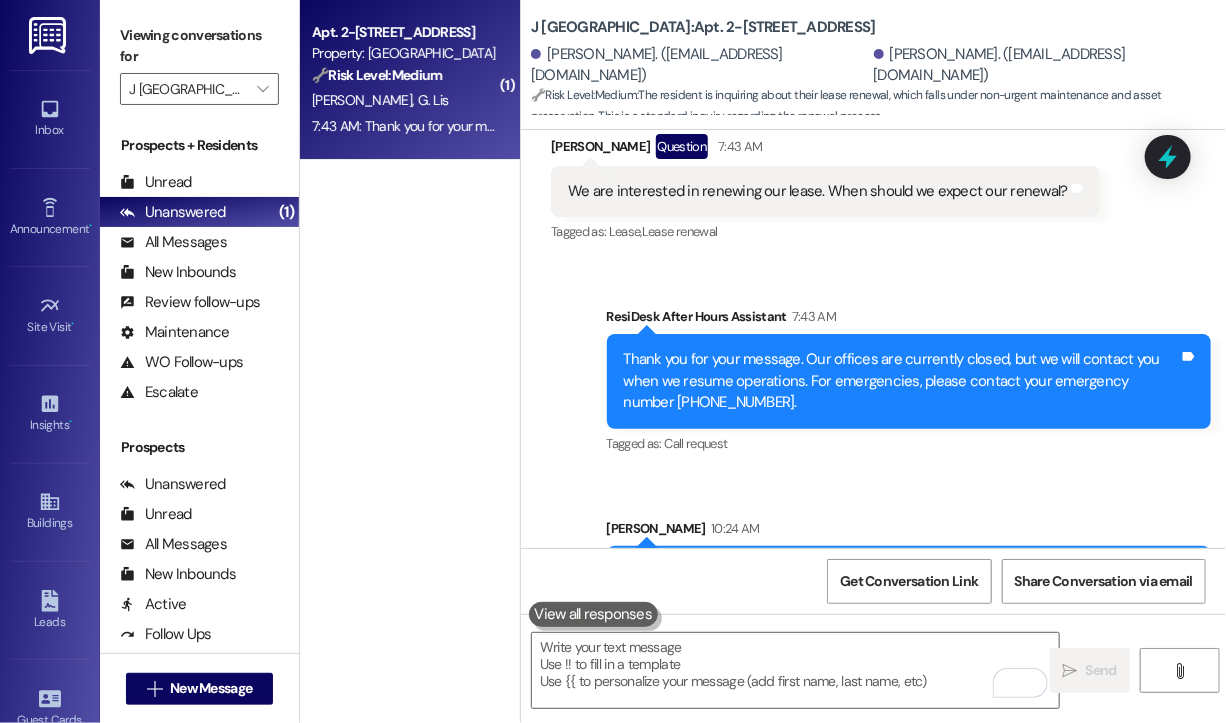 scroll, scrollTop: 2472, scrollLeft: 0, axis: vertical 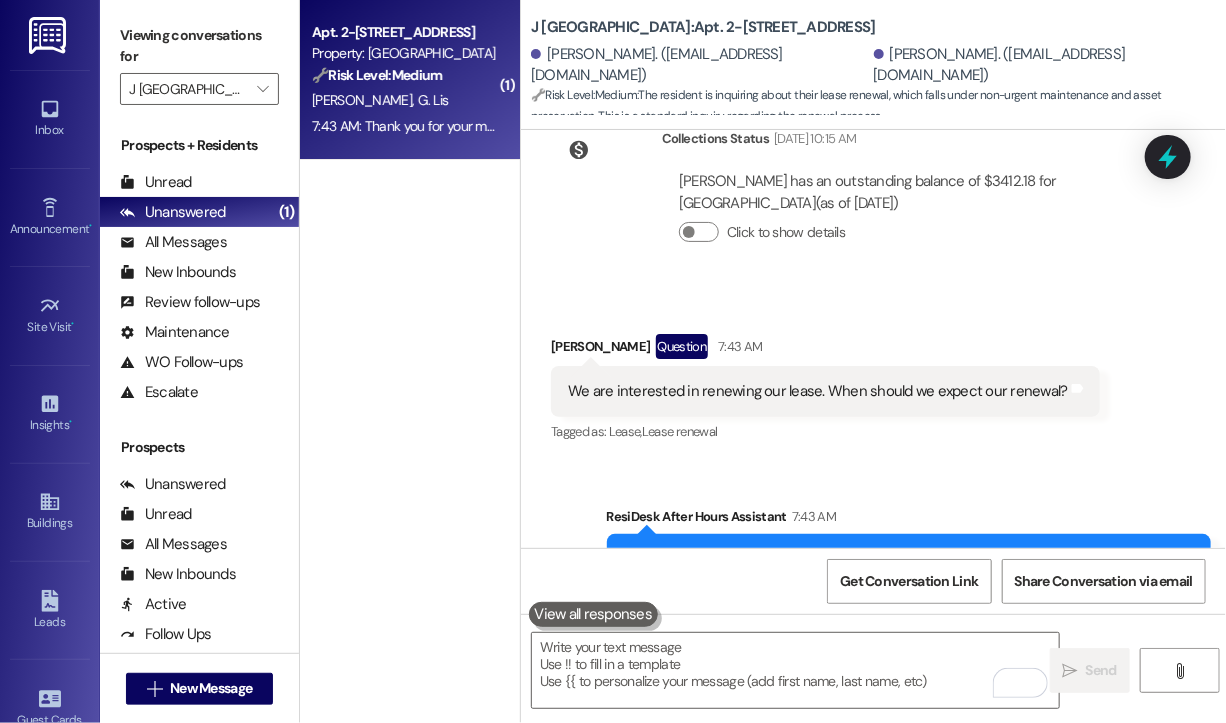 click on "We are interested in renewing our lease. When should we expect our renewal?" at bounding box center [818, 391] 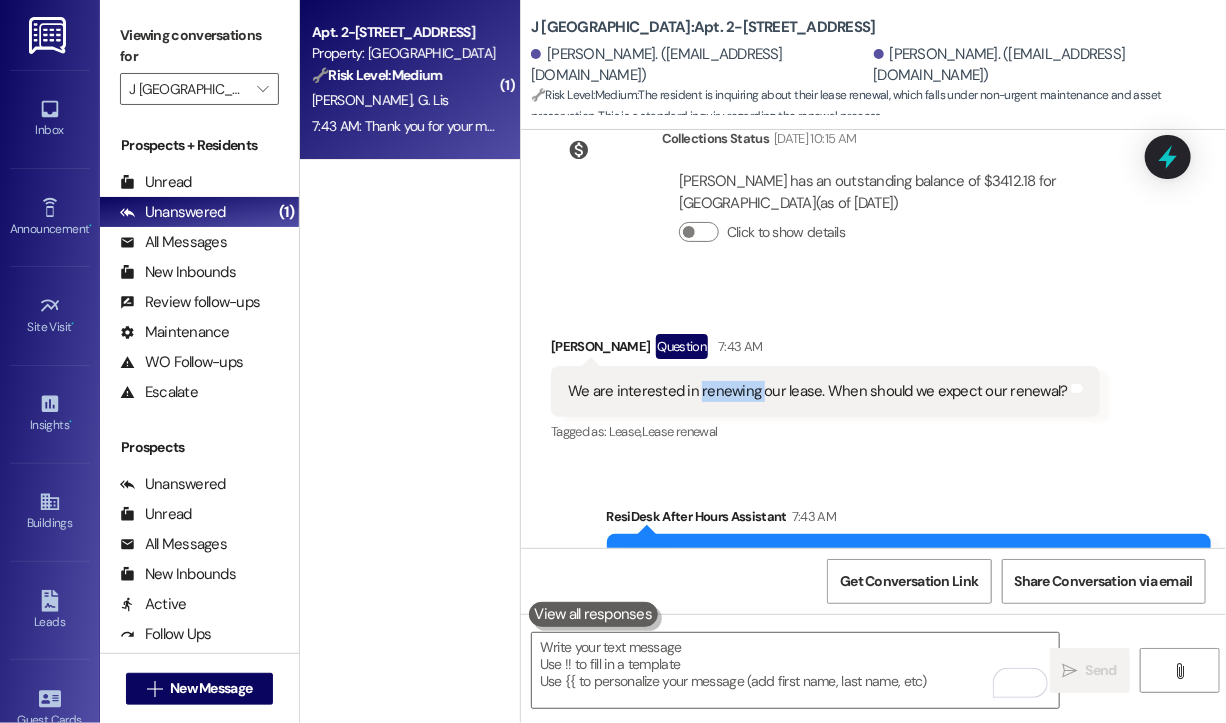 click on "We are interested in renewing our lease. When should we expect our renewal?" at bounding box center [818, 391] 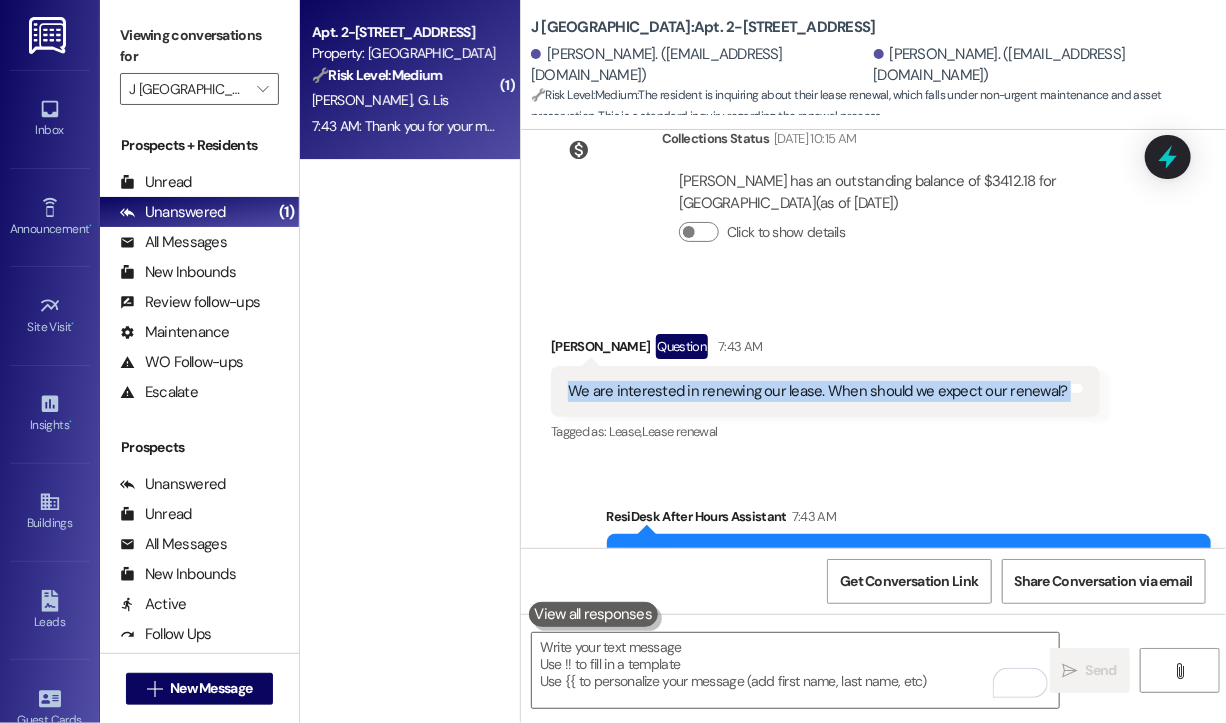 click on "We are interested in renewing our lease. When should we expect our renewal?" at bounding box center (818, 391) 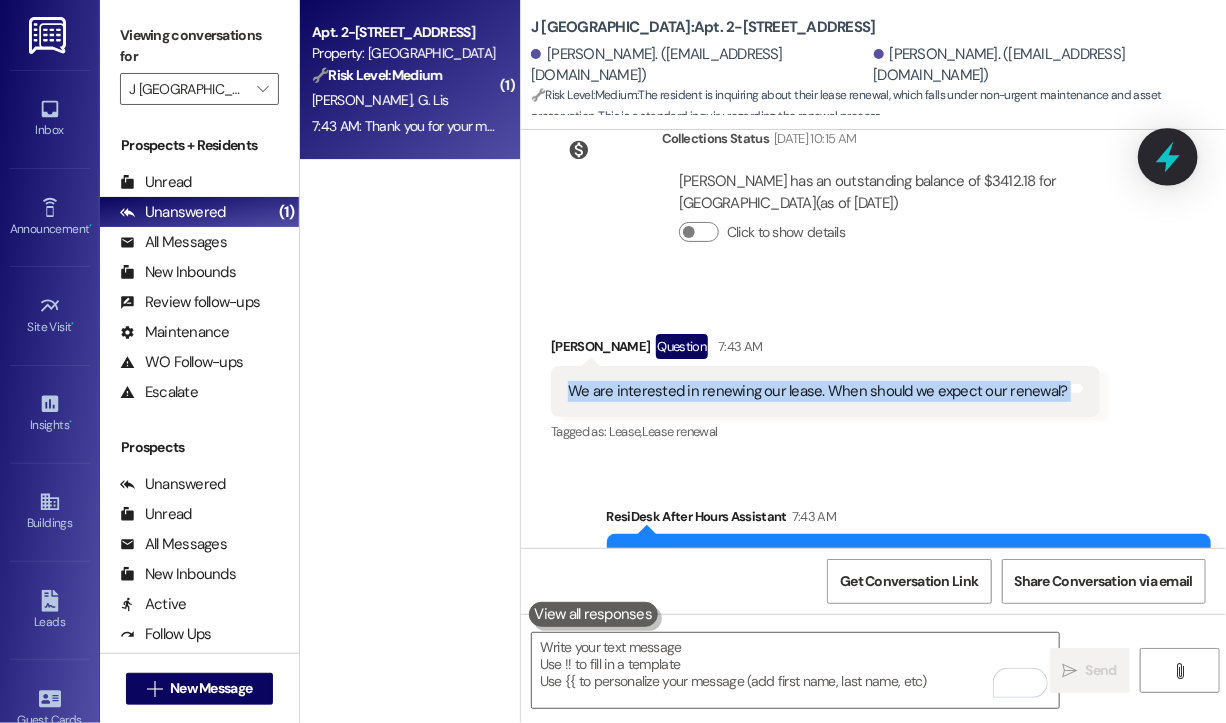 click 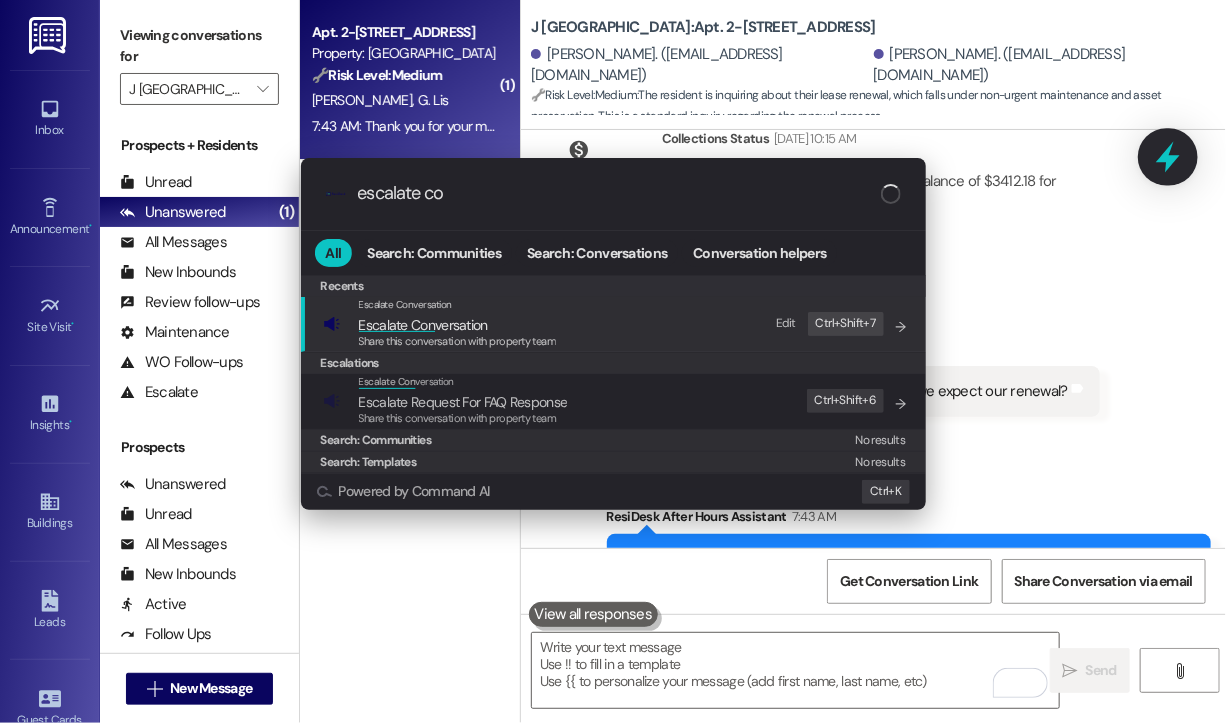 type on "escalate con" 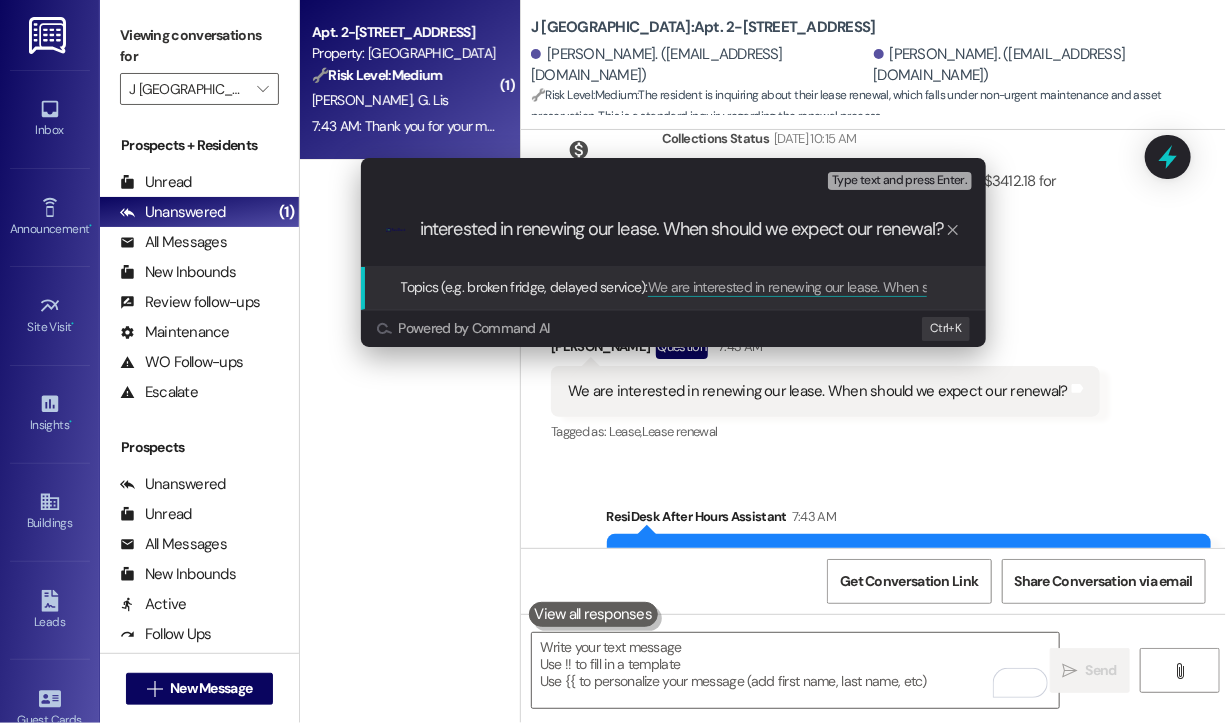 scroll, scrollTop: 0, scrollLeft: 0, axis: both 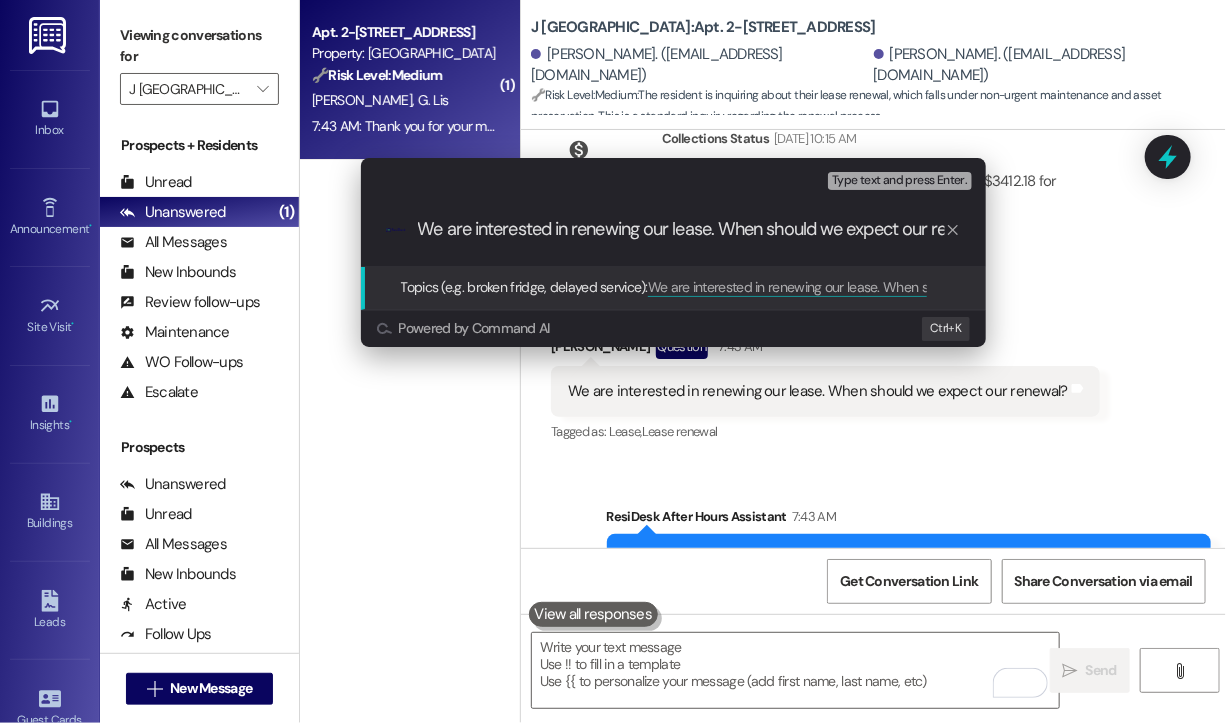 click on "Escalate Conversation High risk Topics (e.g. broken fridge, delayed service) Any messages to highlight in the email? Type text and press Enter. .cls-1{fill:#0a055f;}.cls-2{fill:#0cc4c4;} resideskLogoBlueOrange We are interested in renewing our lease. When should we expect our renewal? Topics (e.g. broken fridge, delayed service):  We are interested in renewing our lease. When should we expect our renewal? Powered by Command AI Ctrl+ K" at bounding box center [613, 361] 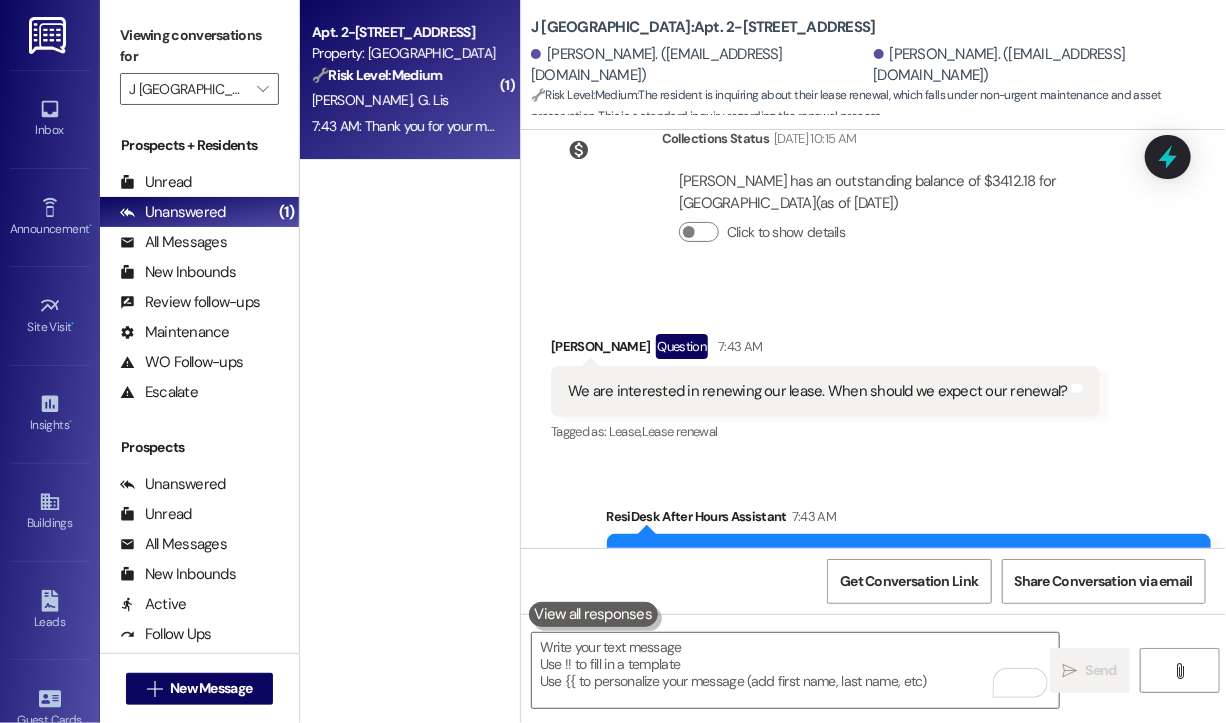 click on "We are interested in renewing our lease. When should we expect our renewal?" at bounding box center (818, 391) 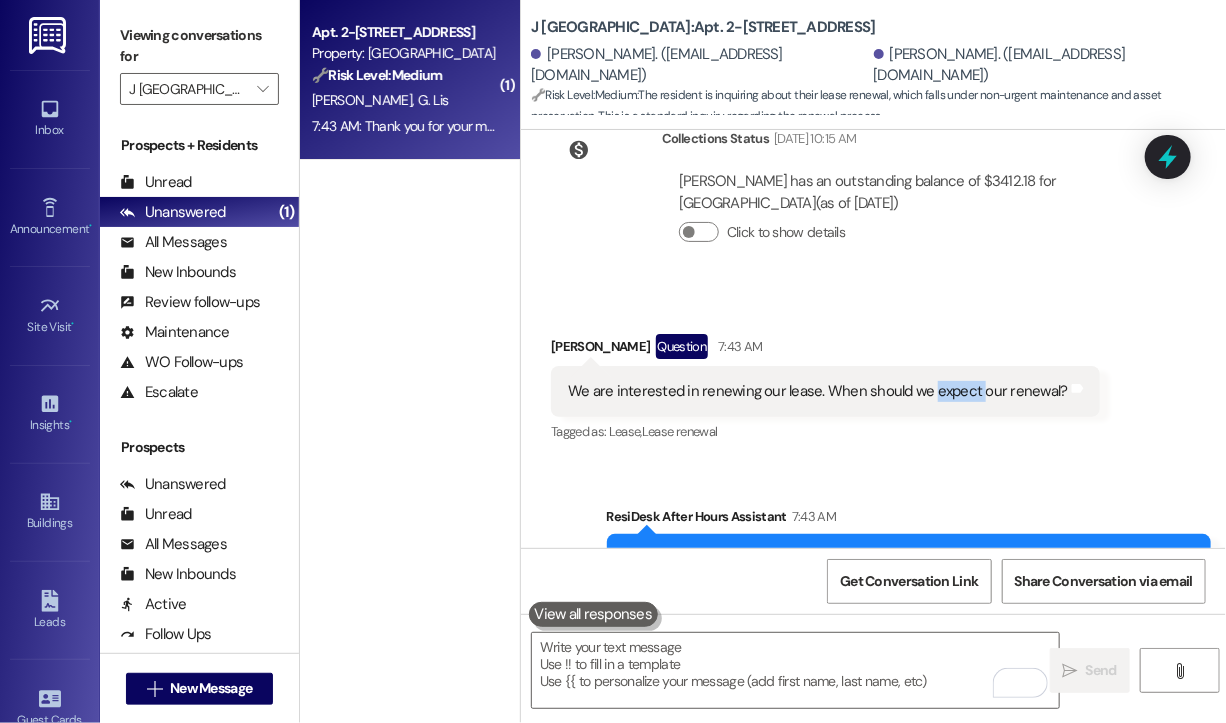 click on "We are interested in renewing our lease. When should we expect our renewal?" at bounding box center [818, 391] 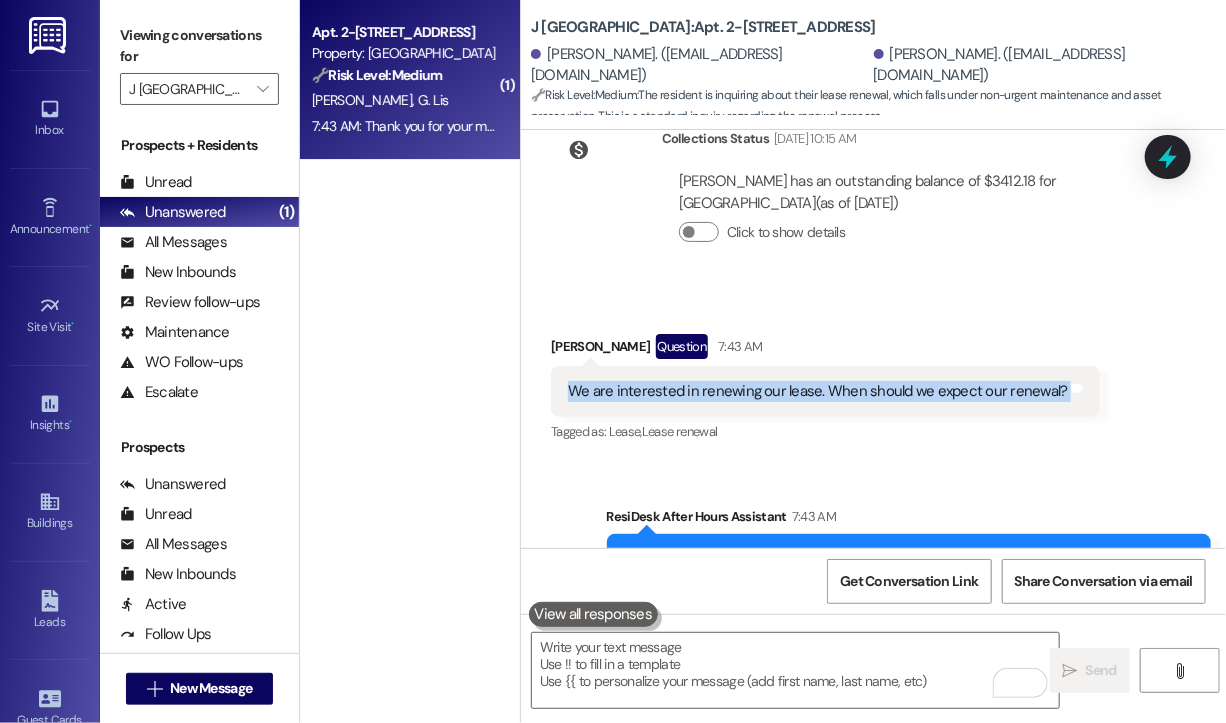 click on "We are interested in renewing our lease. When should we expect our renewal?" at bounding box center (818, 391) 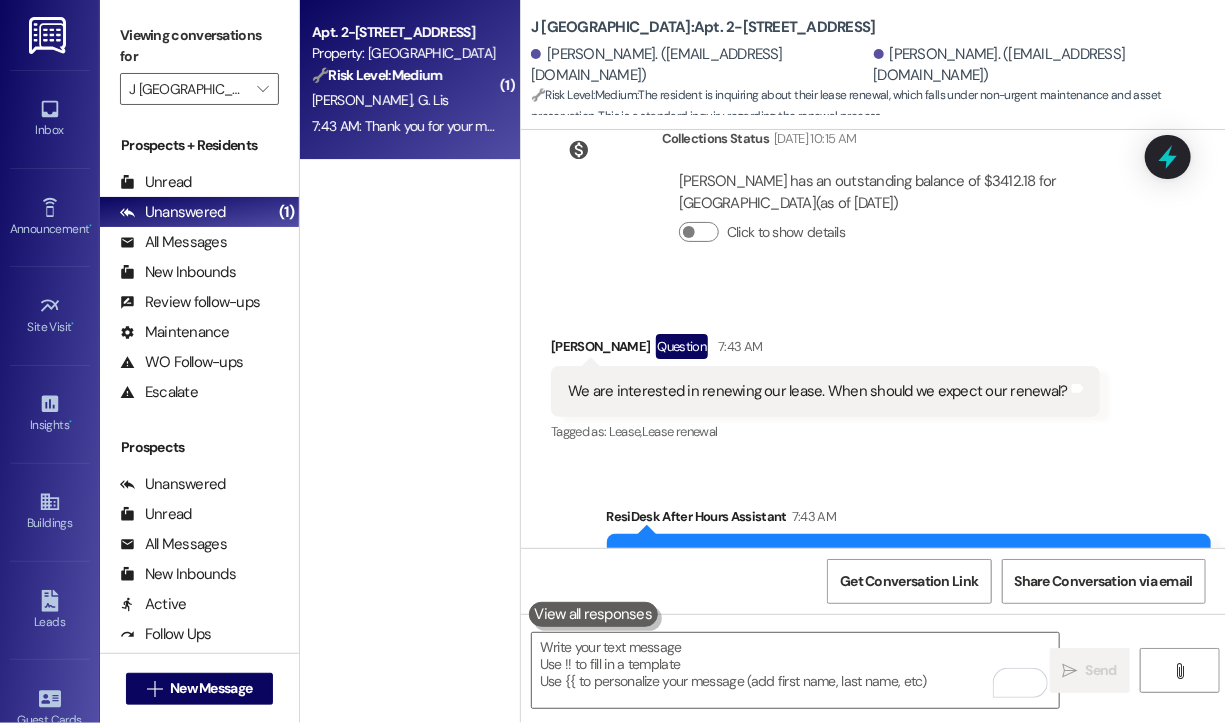 drag, startPoint x: 931, startPoint y: 350, endPoint x: 972, endPoint y: 335, distance: 43.65776 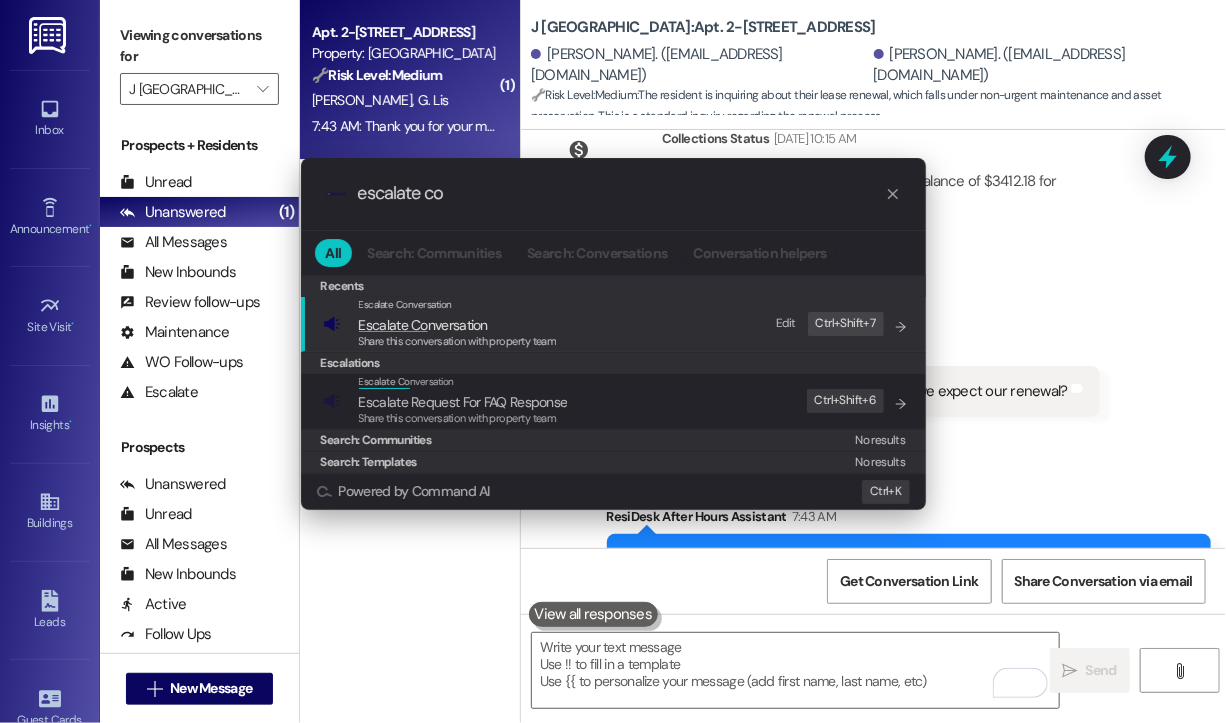 type on "escalate con" 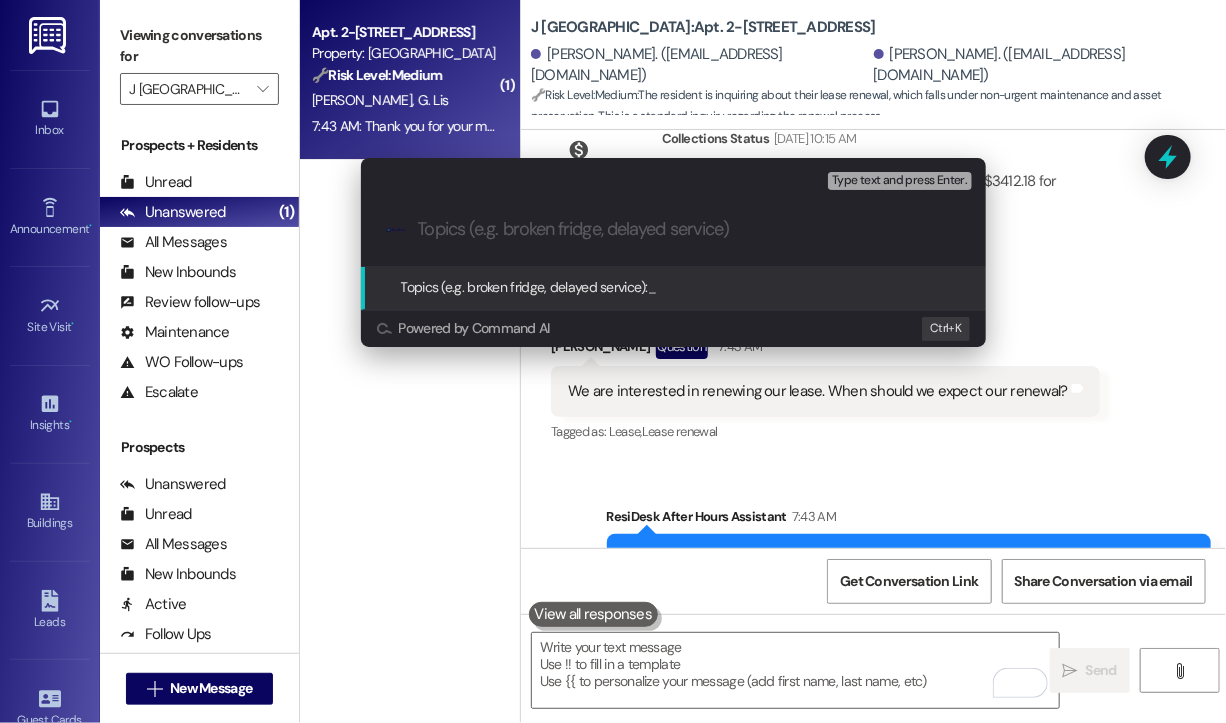 paste on "Interested in Lease Renewal – When Can We Expect Renewal Details?" 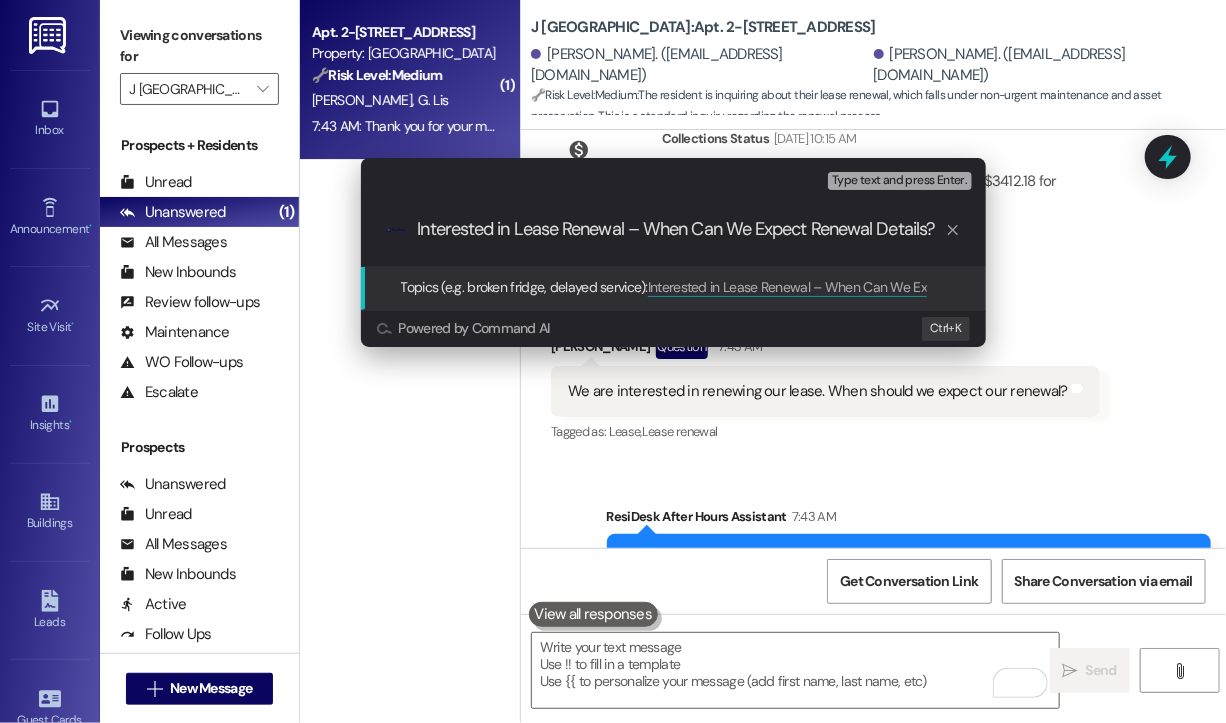 type 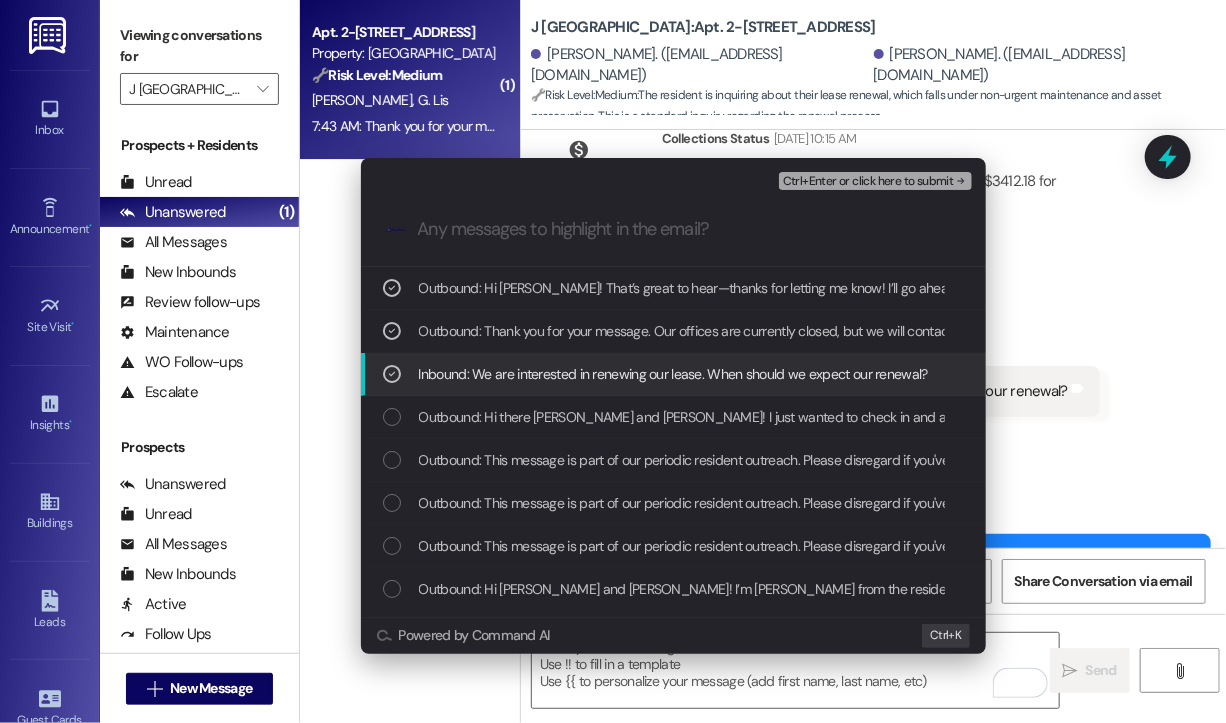 click on "Ctrl+Enter or click here to submit" at bounding box center [868, 182] 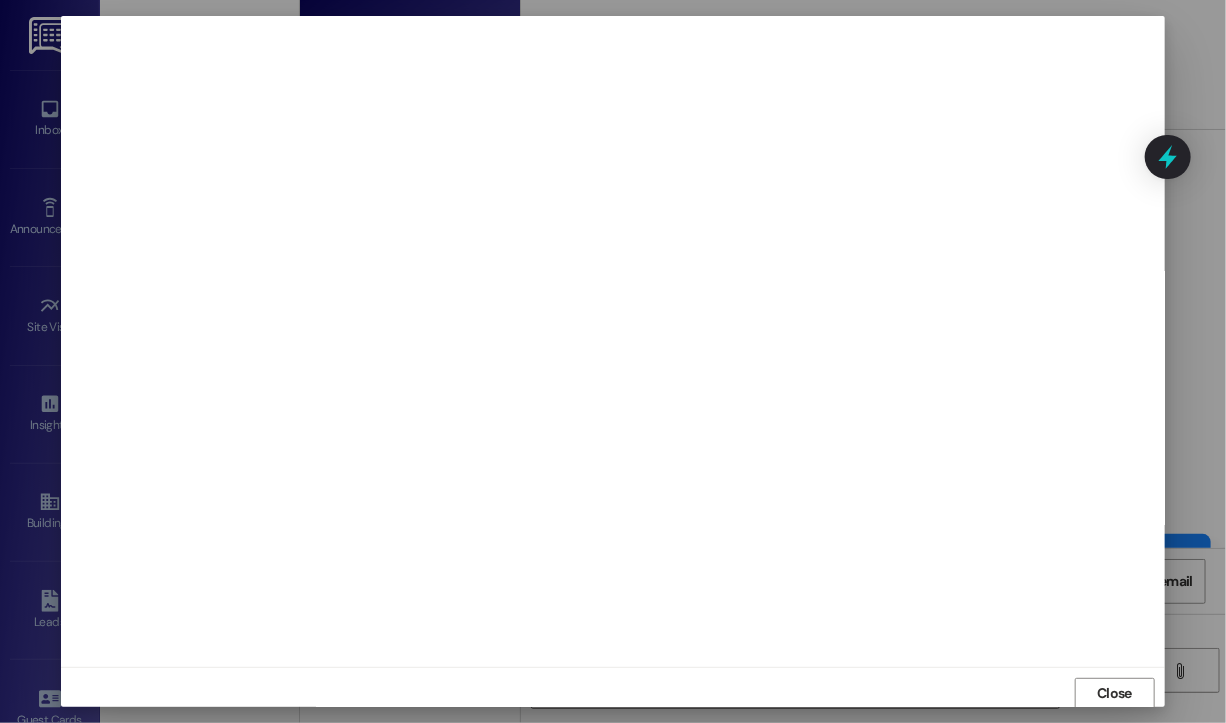 scroll, scrollTop: 2, scrollLeft: 0, axis: vertical 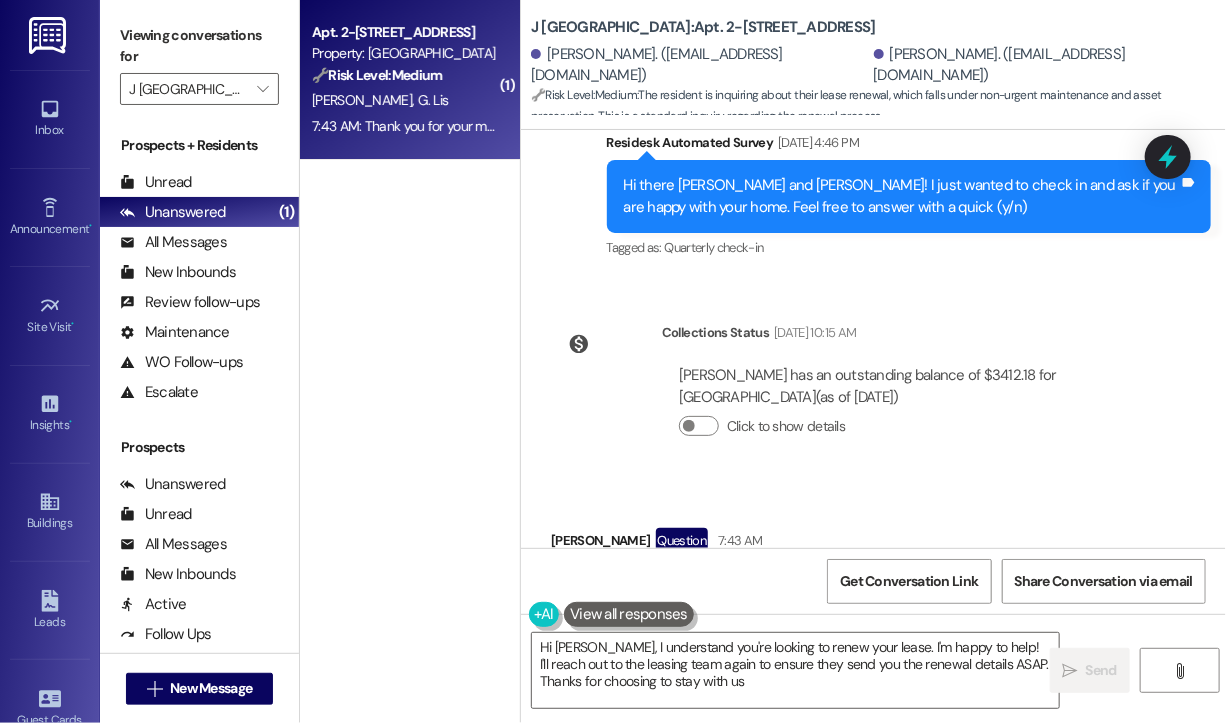 type on "Hi Michael, I understand you're looking to renew your lease. I'm happy to help! I'll reach out to the leasing team again to ensure they send you the renewal details ASAP. Thanks for choosing to stay with us!" 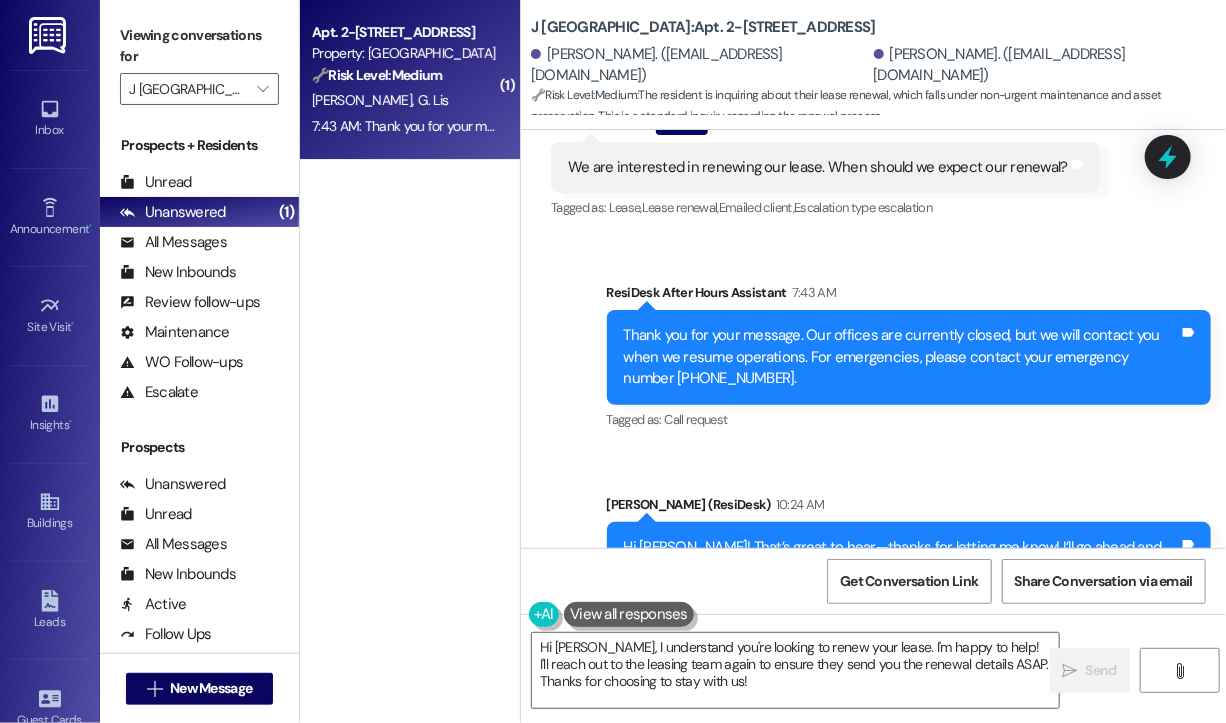 scroll, scrollTop: 2702, scrollLeft: 0, axis: vertical 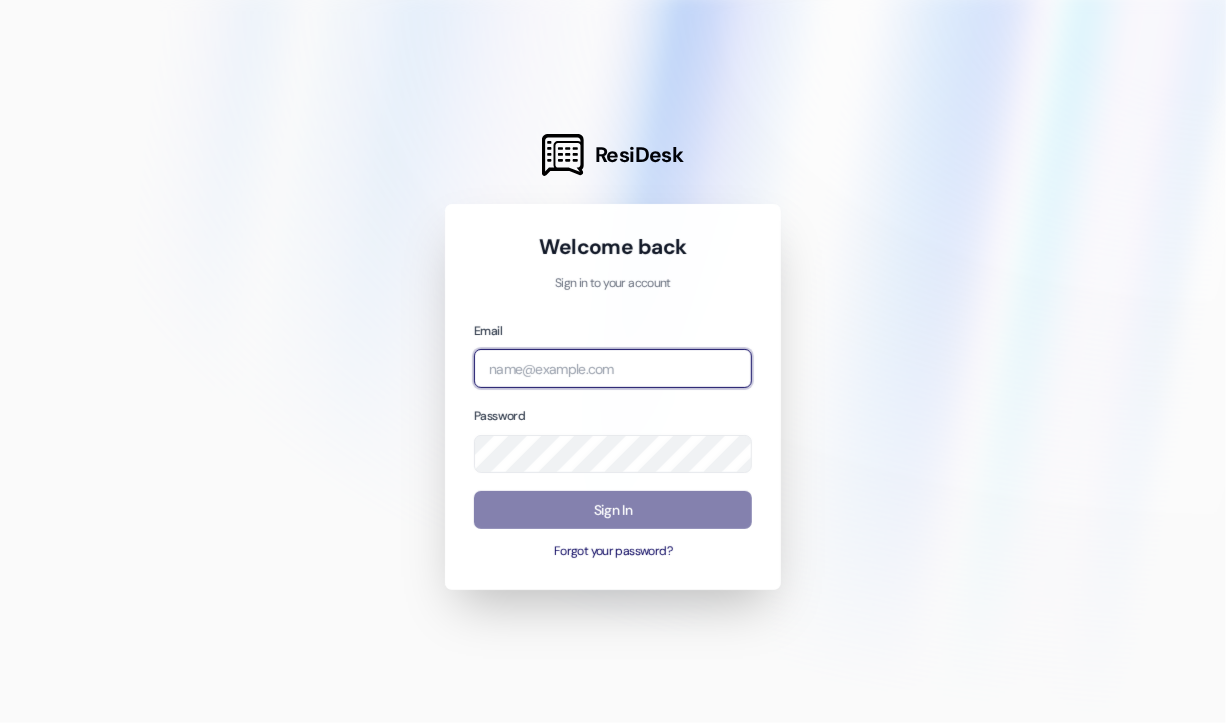 click at bounding box center [613, 368] 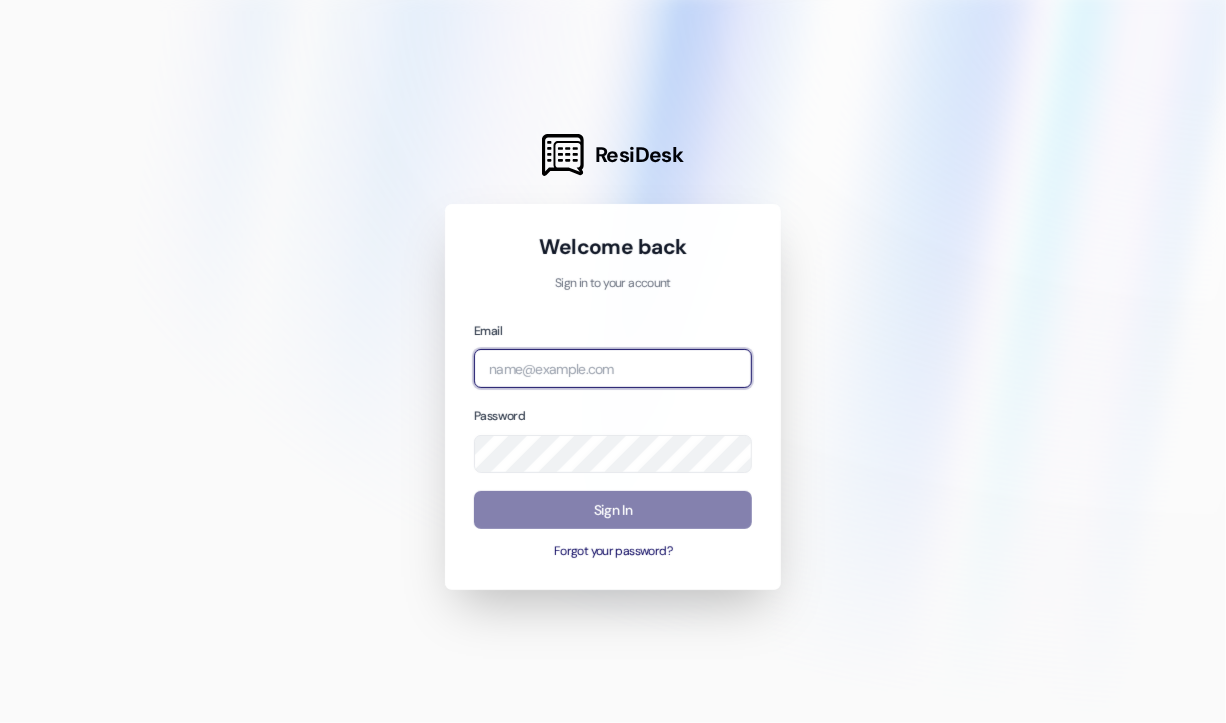 type on "automated-surveys-kane_realty-[PERSON_NAME].roles@kane_[DOMAIN_NAME]" 